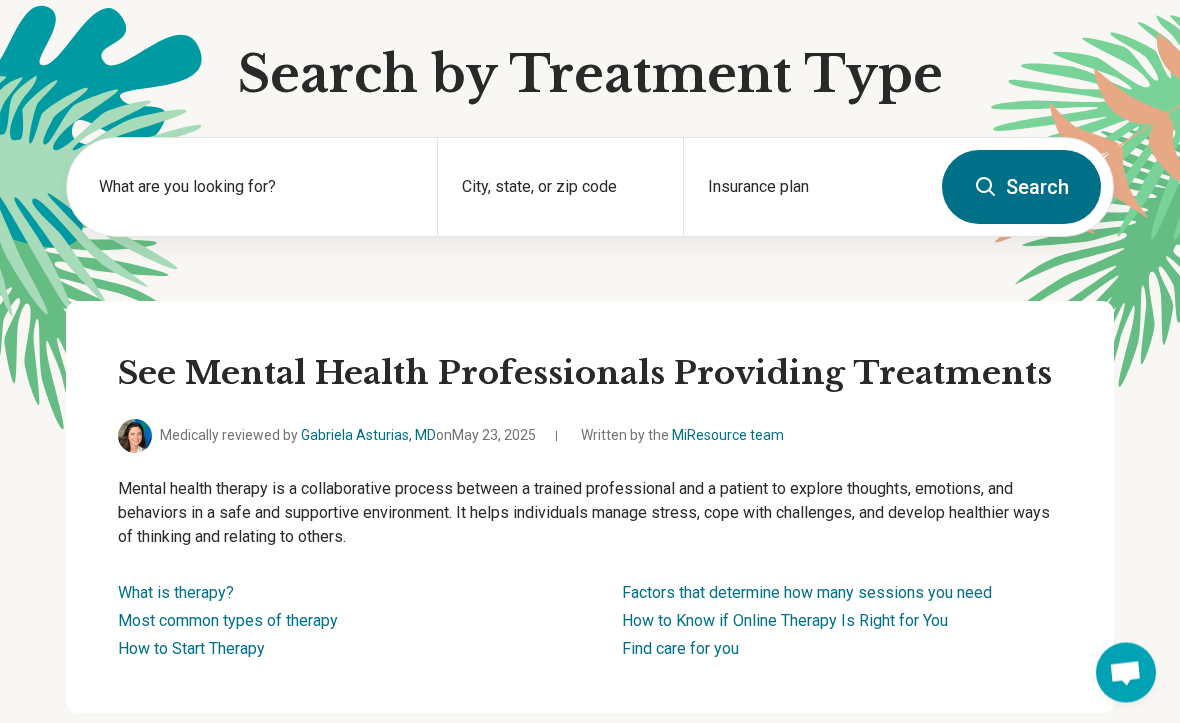 scroll, scrollTop: 0, scrollLeft: 0, axis: both 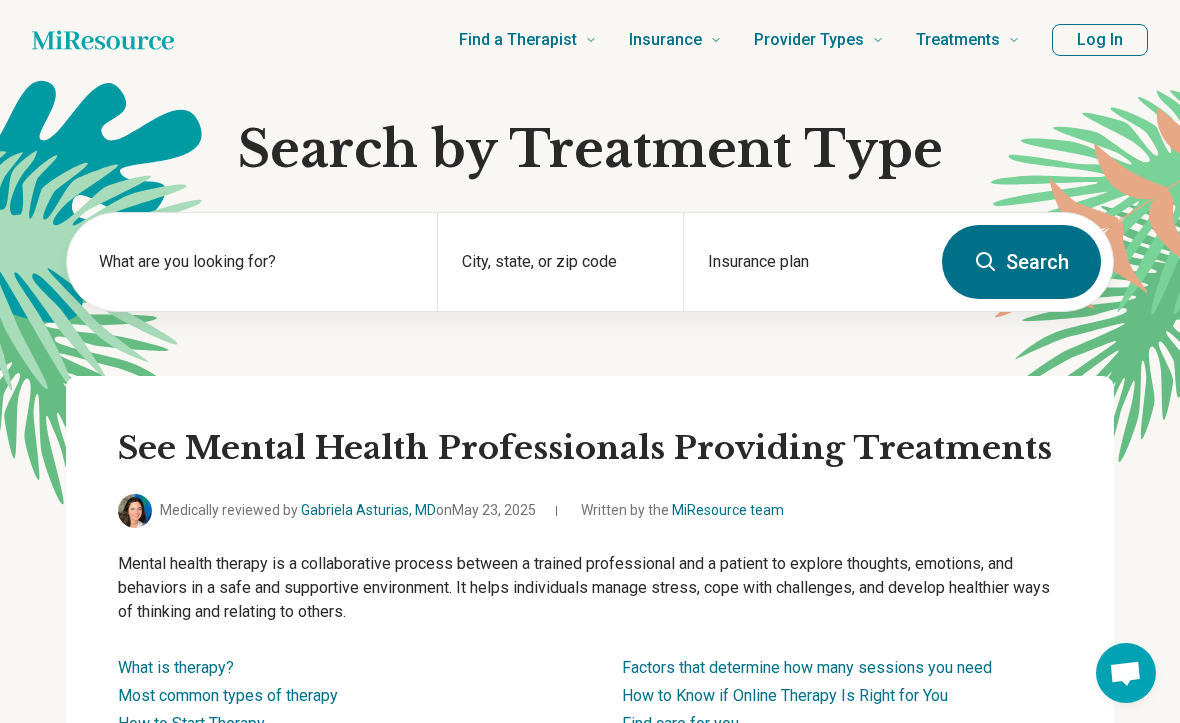click on "What are you looking for?" at bounding box center (256, 262) 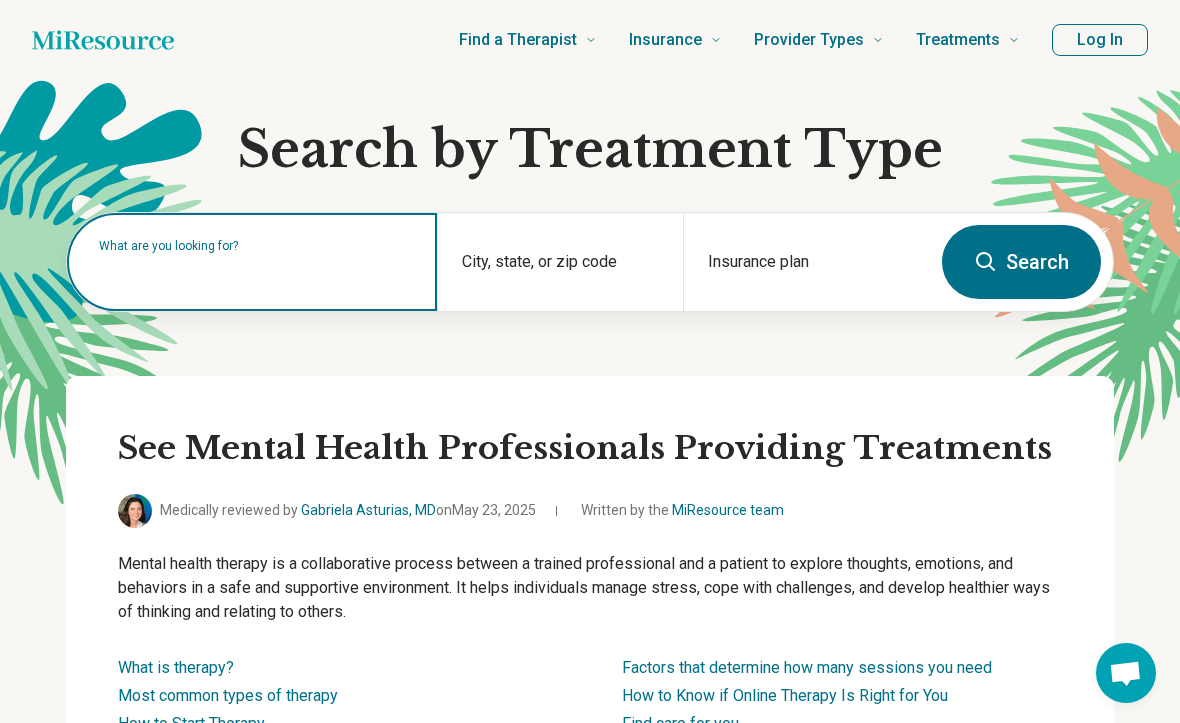 type on "*" 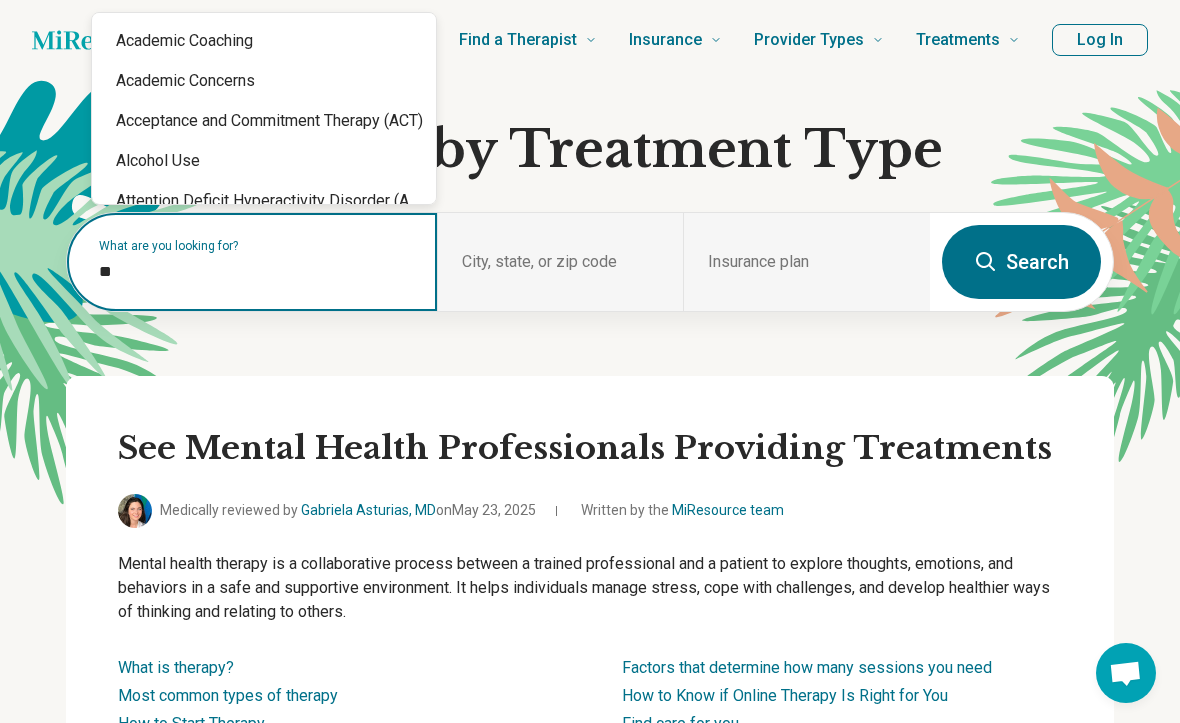 type on "*" 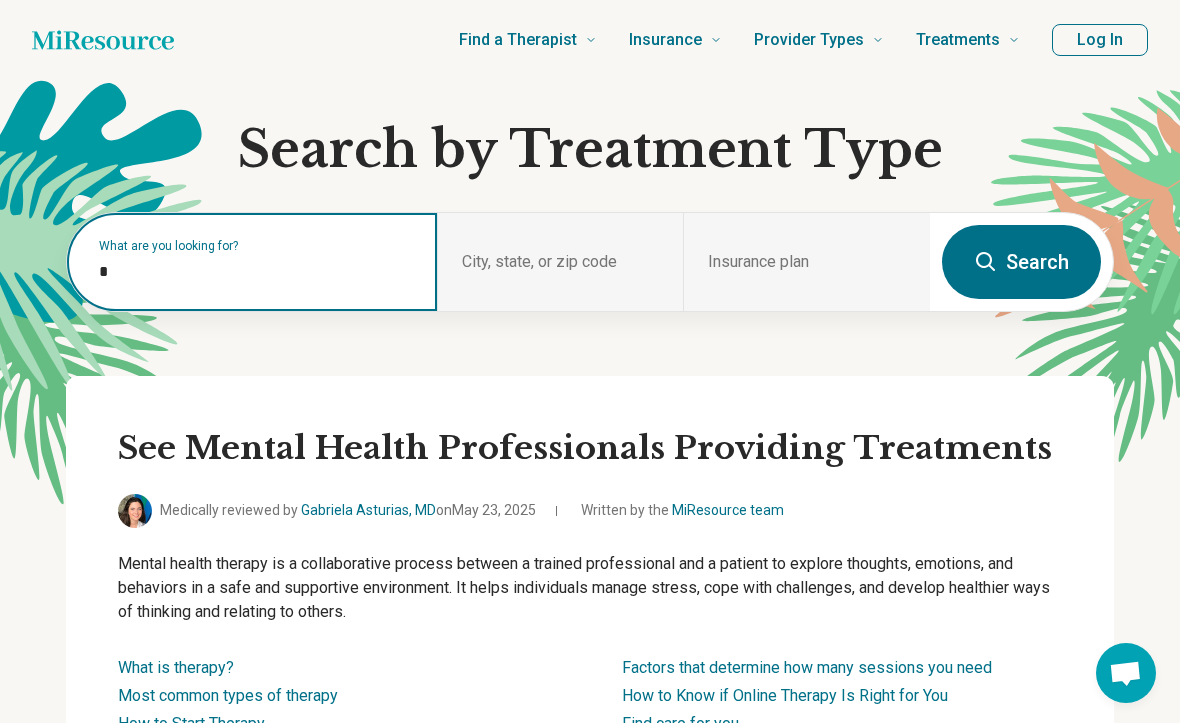 type on "**" 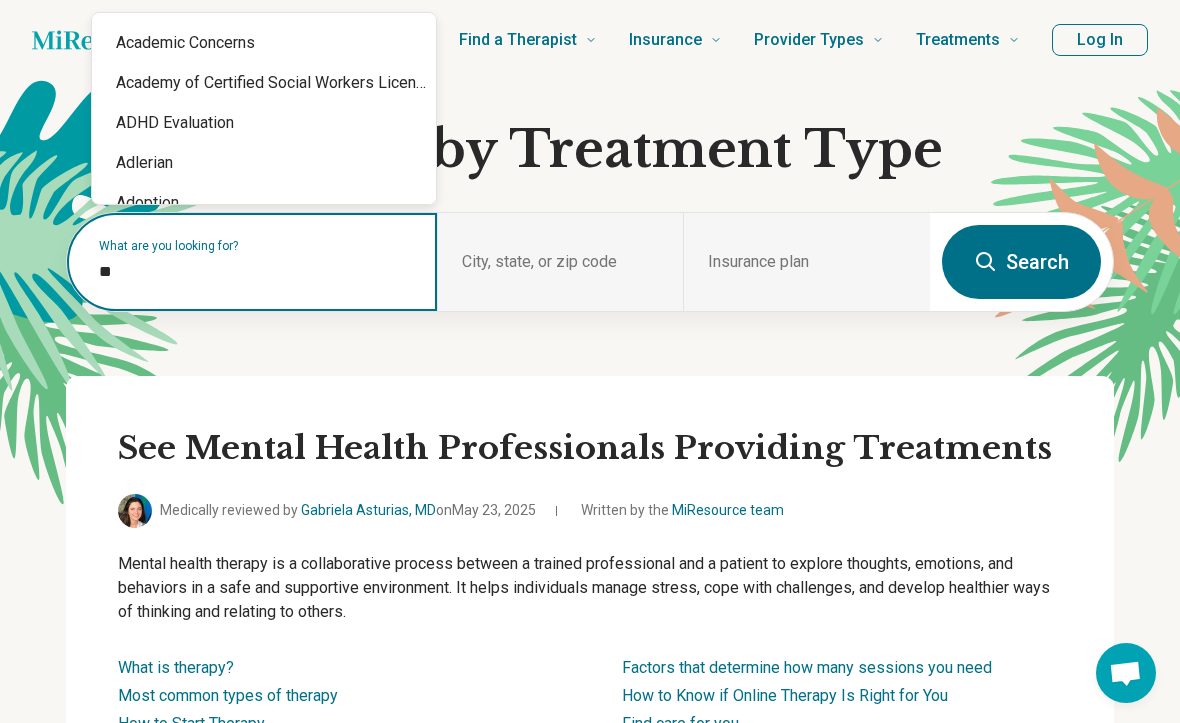 scroll, scrollTop: 36, scrollLeft: 0, axis: vertical 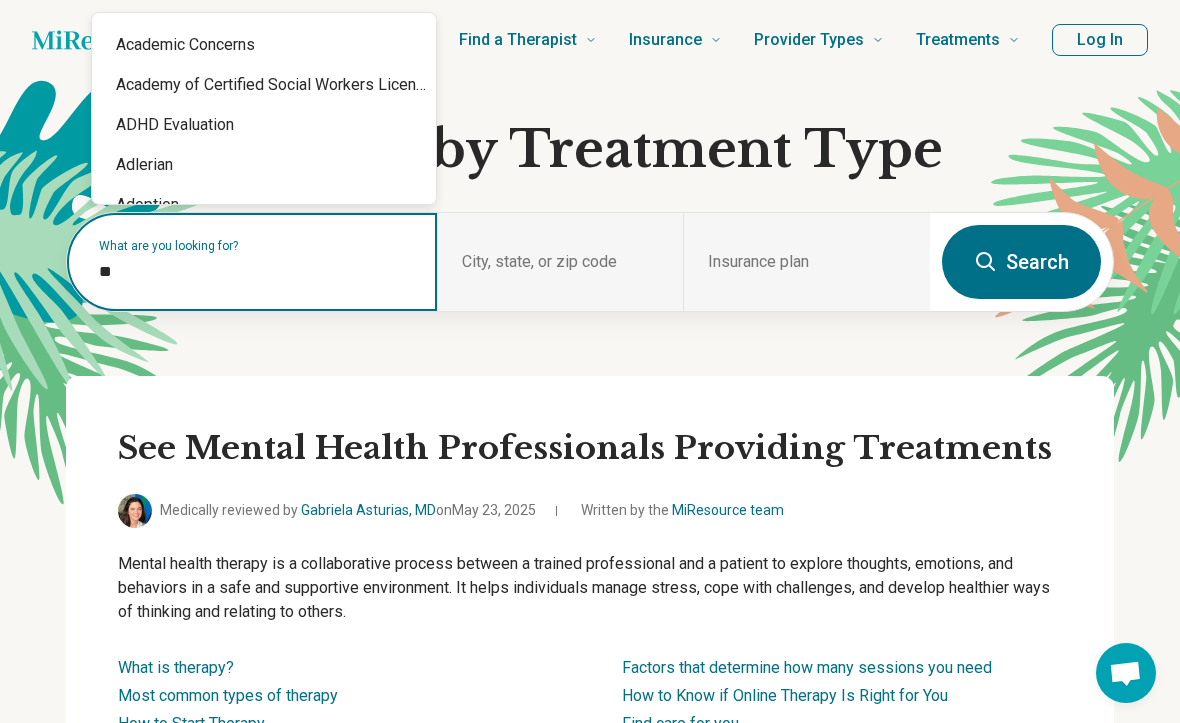 type 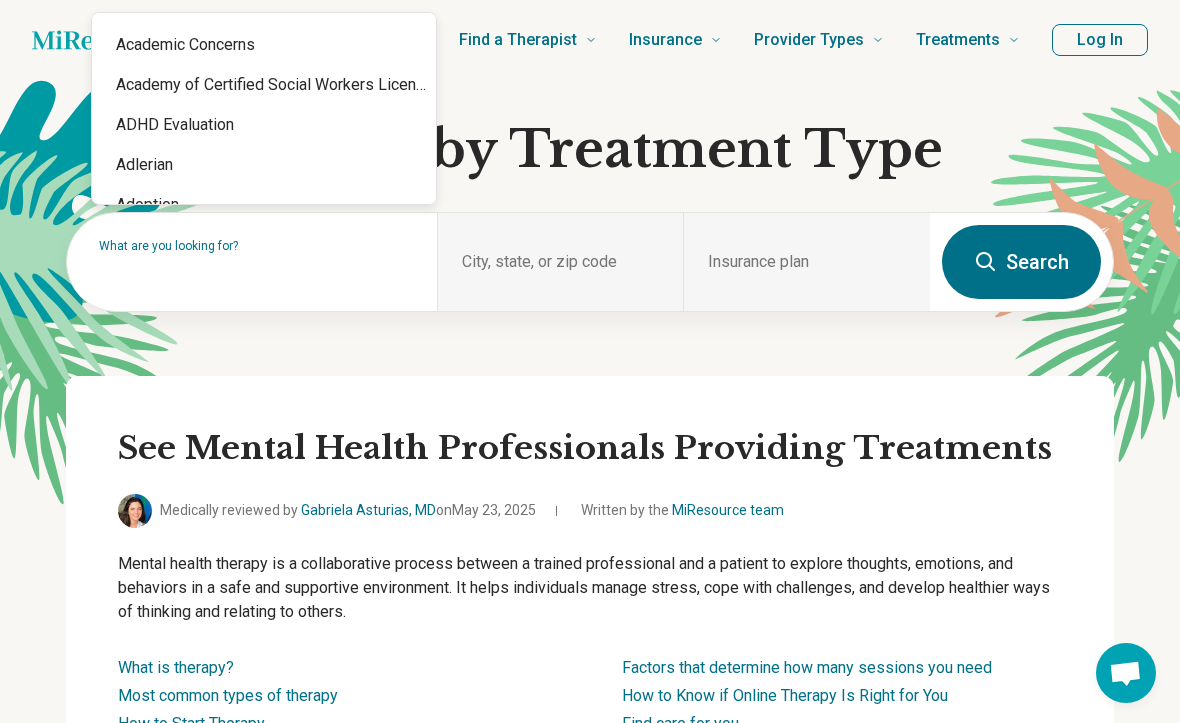 click on "Search by Treatment Type" at bounding box center (590, 150) 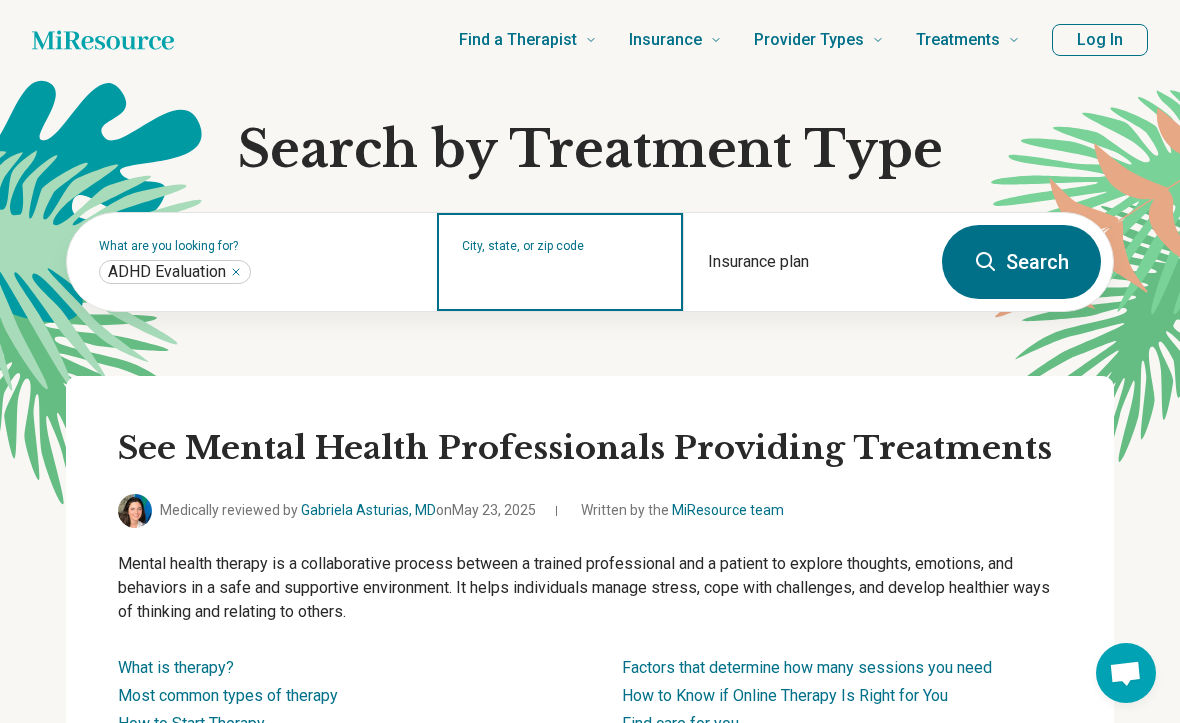 click on "City, state, or zip code" at bounding box center (561, 275) 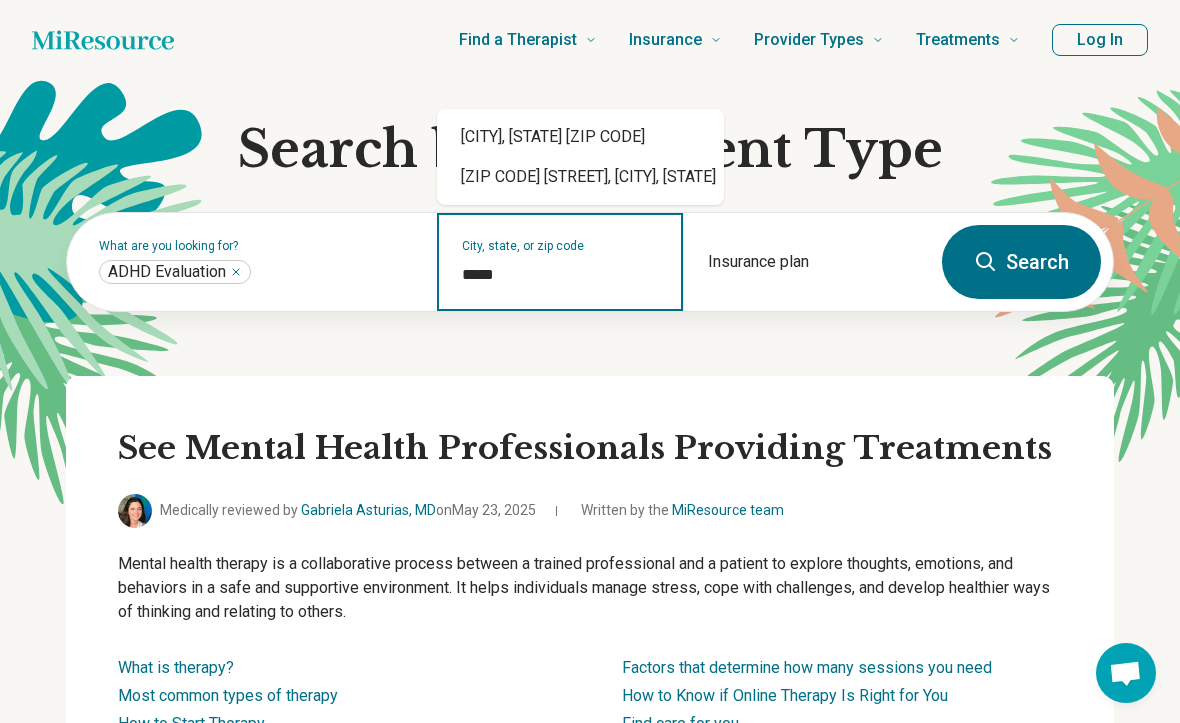 type on "**********" 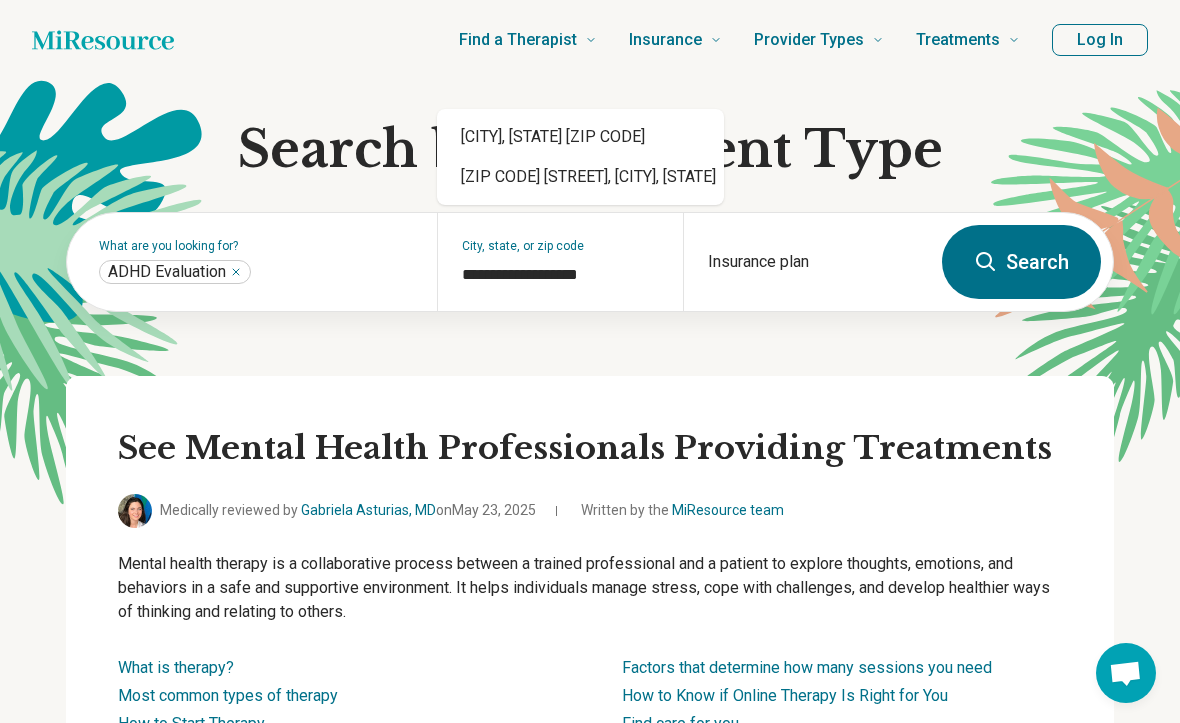 click on "Search by Treatment Type" at bounding box center (590, 150) 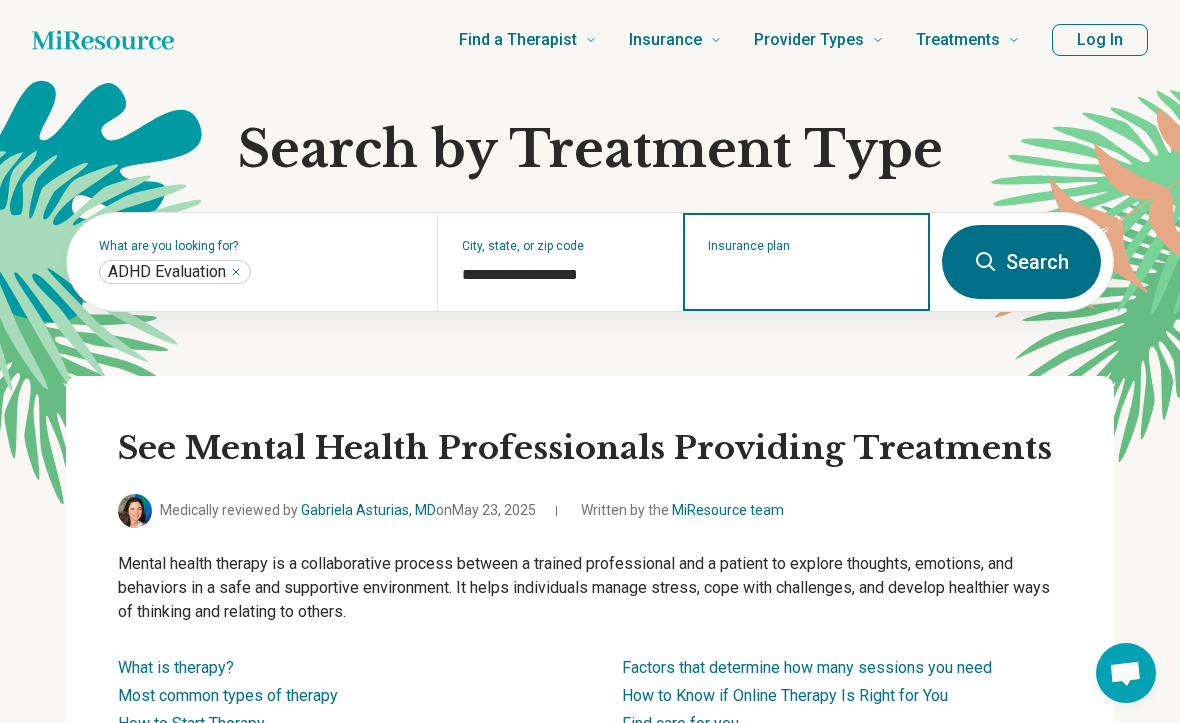 click on "Insurance plan" at bounding box center (807, 275) 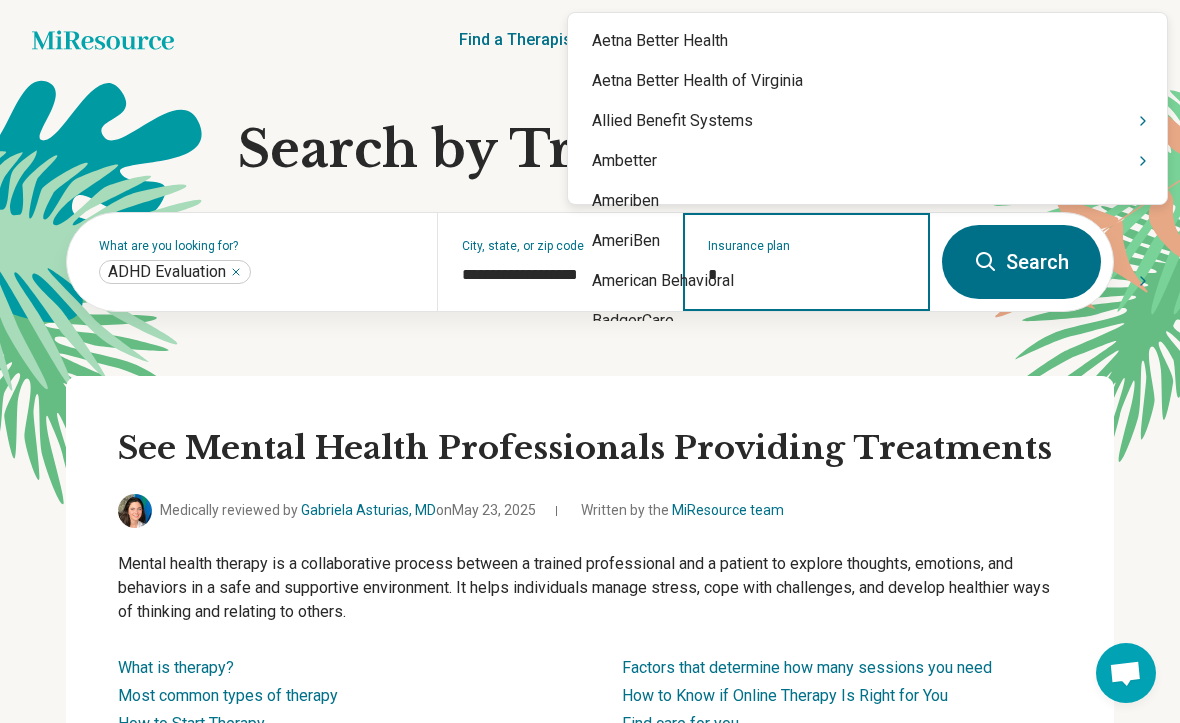 type on "**" 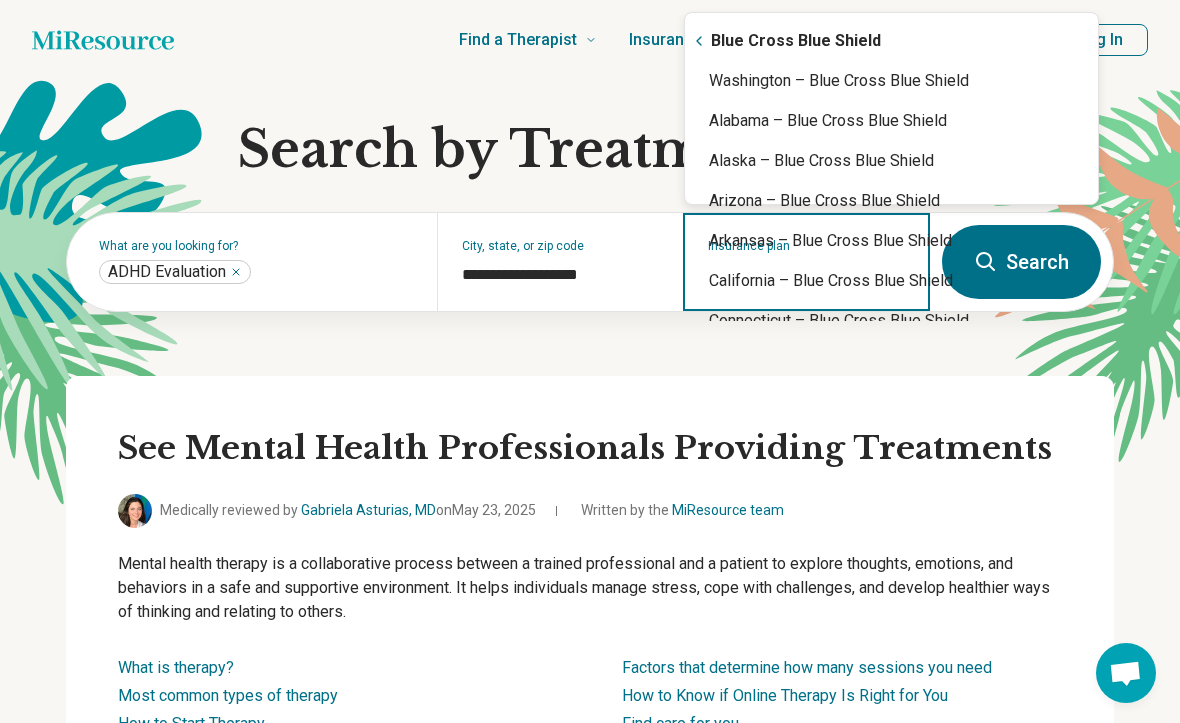 type on "**********" 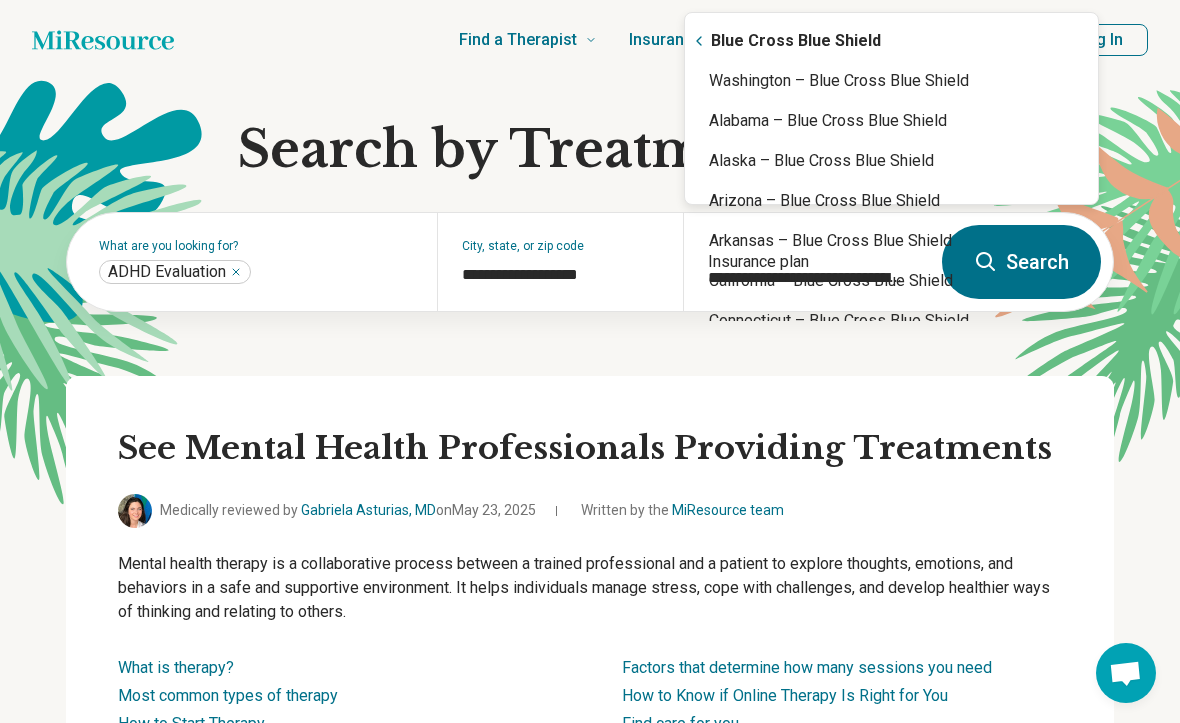 click on "**********" at bounding box center (590, 2866) 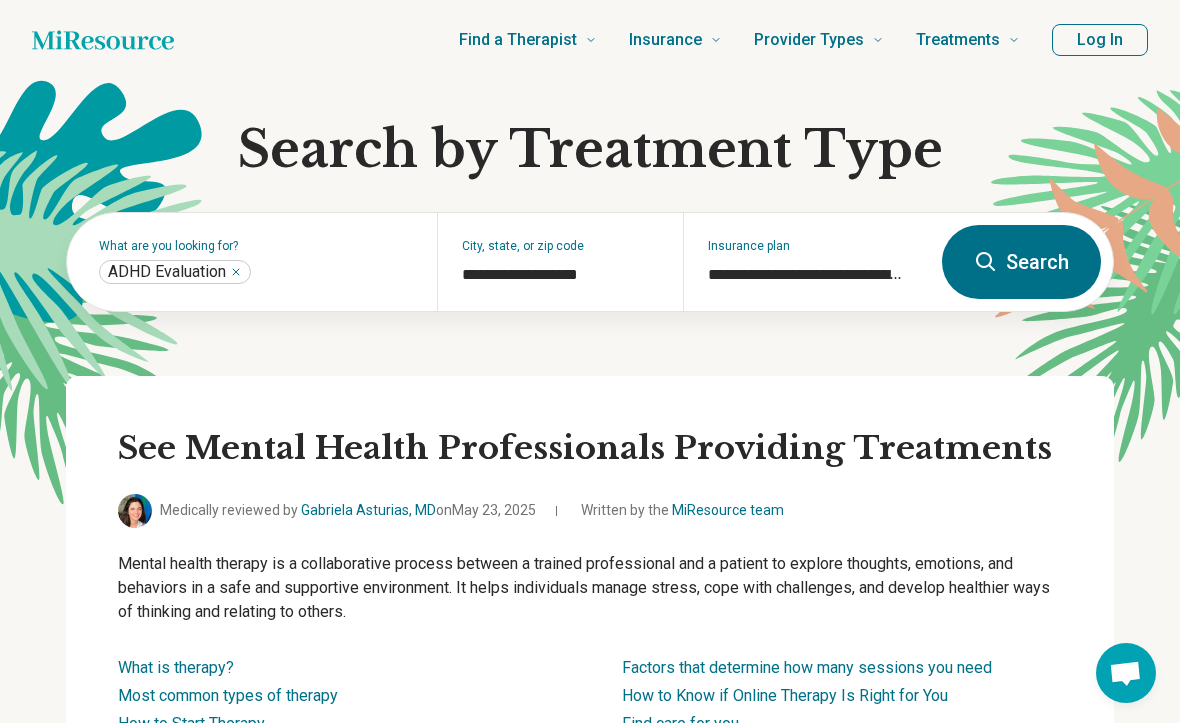 click on "Search" at bounding box center (1021, 262) 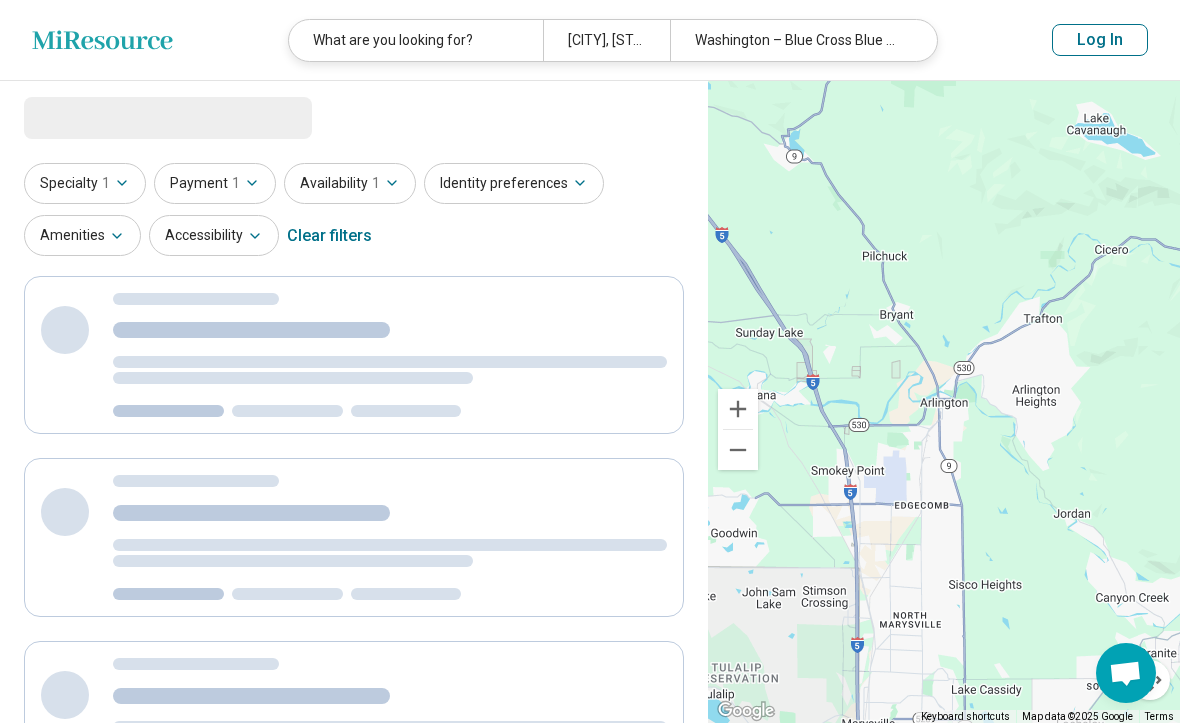 select on "***" 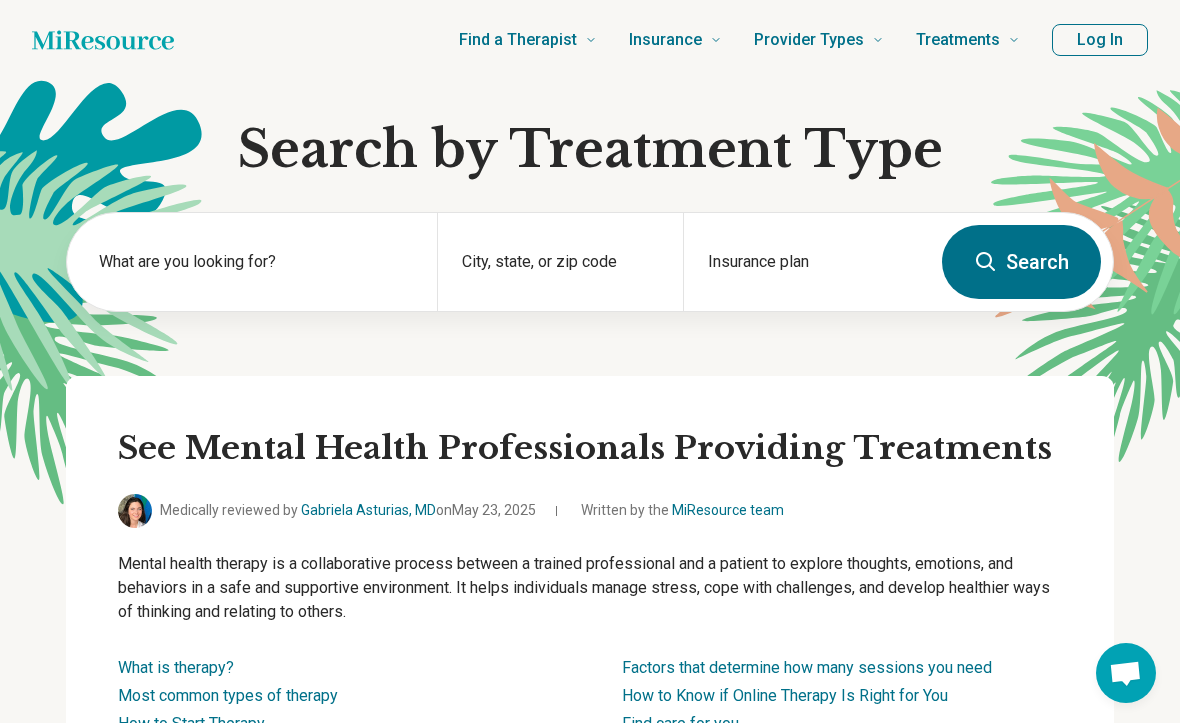 click on "What are you looking for?" at bounding box center (256, 262) 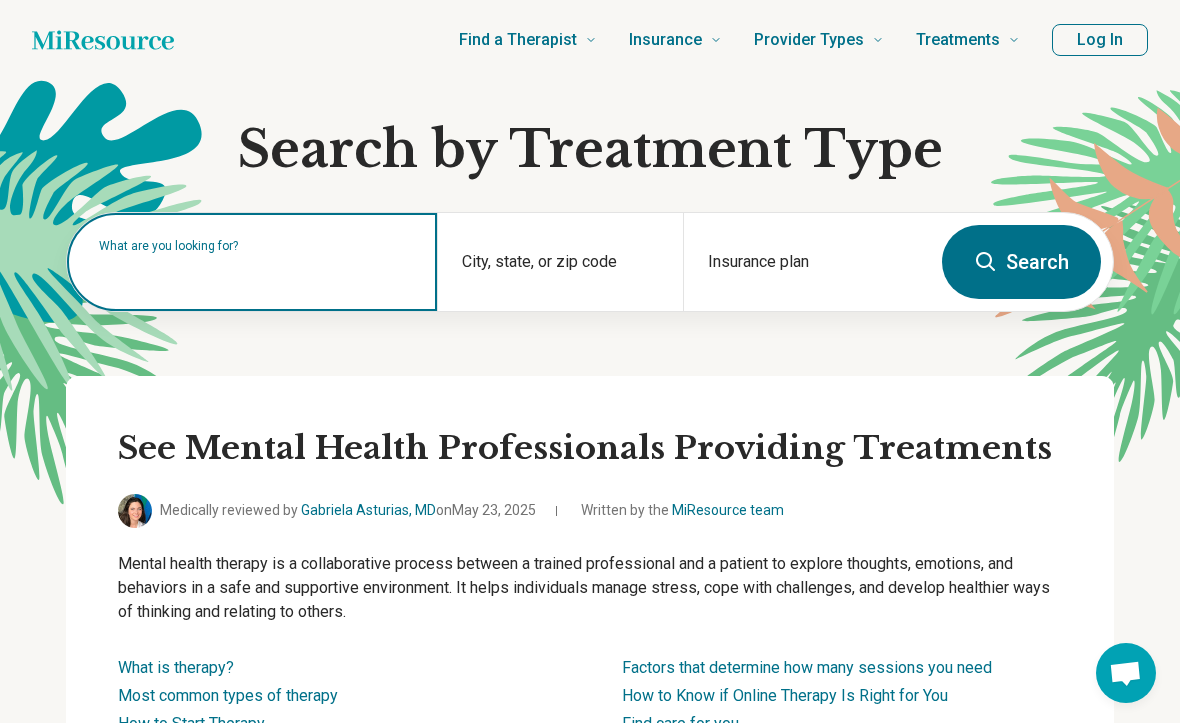 click at bounding box center [256, 272] 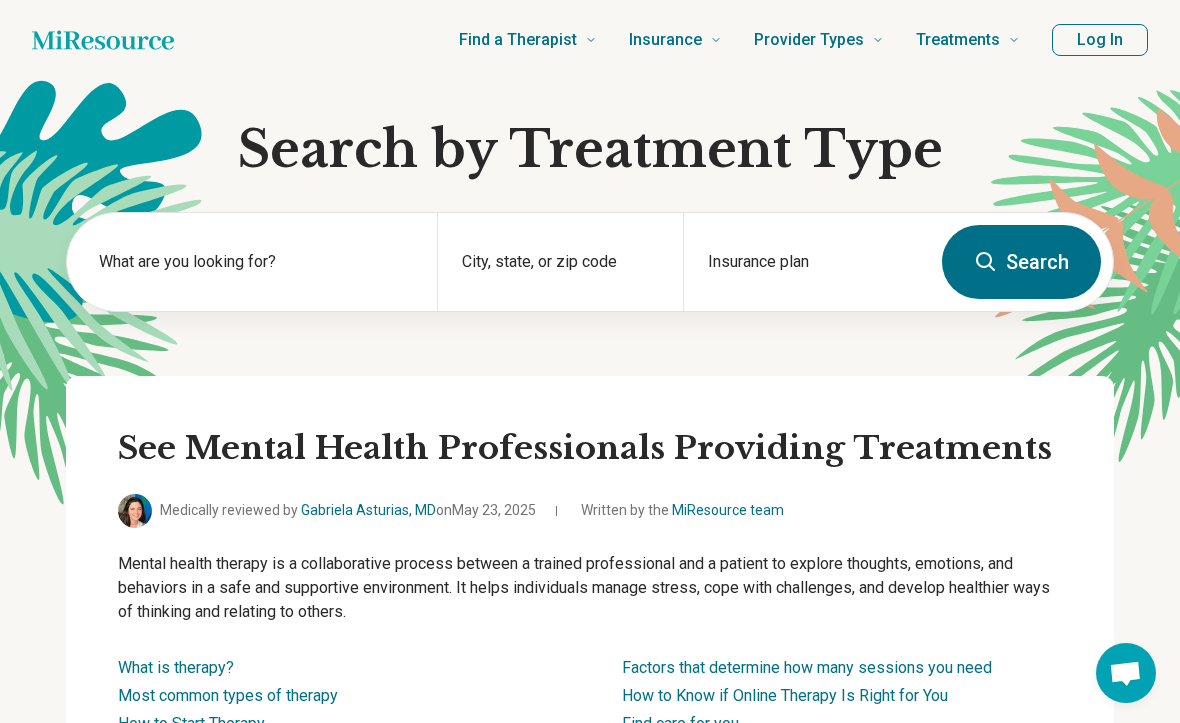 click on "Find a Therapist Mental Health Conditions ADHD Anxiety Anorexia Autism Bipolar Binge Eating Bulimia Depression OCD Panic Phobias Postpartum Depression PTSD Schizophrenia Social Anxiety Behavioral and Coping Challenges Alcohol Anger Issues Antisocial Borderline Personality Drug Use Gambling Hoarding Narcissistic Personality Disorder OCPD Personality Disorders Sex Addiction Skin Picking Trichotillomania Relationships & Life Events Adoption Divorce End of Life Grief & Loss Infertility Infidelity Life Transitions Parenting Pregnancy Loss Relationships Identity and Emotional Wellbeing Abuse Body Image Bullying Childhood Abuse Chronic Pain Domestic Abuse Gender Identity Loneliness Sexual Assault Self Harm Suicidal Ideation Trauma Career & Performance Burnout Career Learning Disorder Personal Growth Self Esteem Sleep Work Life Balance Insurance National Insurers Aetna Anthem Blue Cross Blue Shield Cigna Humana Optum UnitedHealthCare Government & Public Programs GEHA Medicaid Medicare TriCare Emblem Health Net Molina" at bounding box center (613, 40) 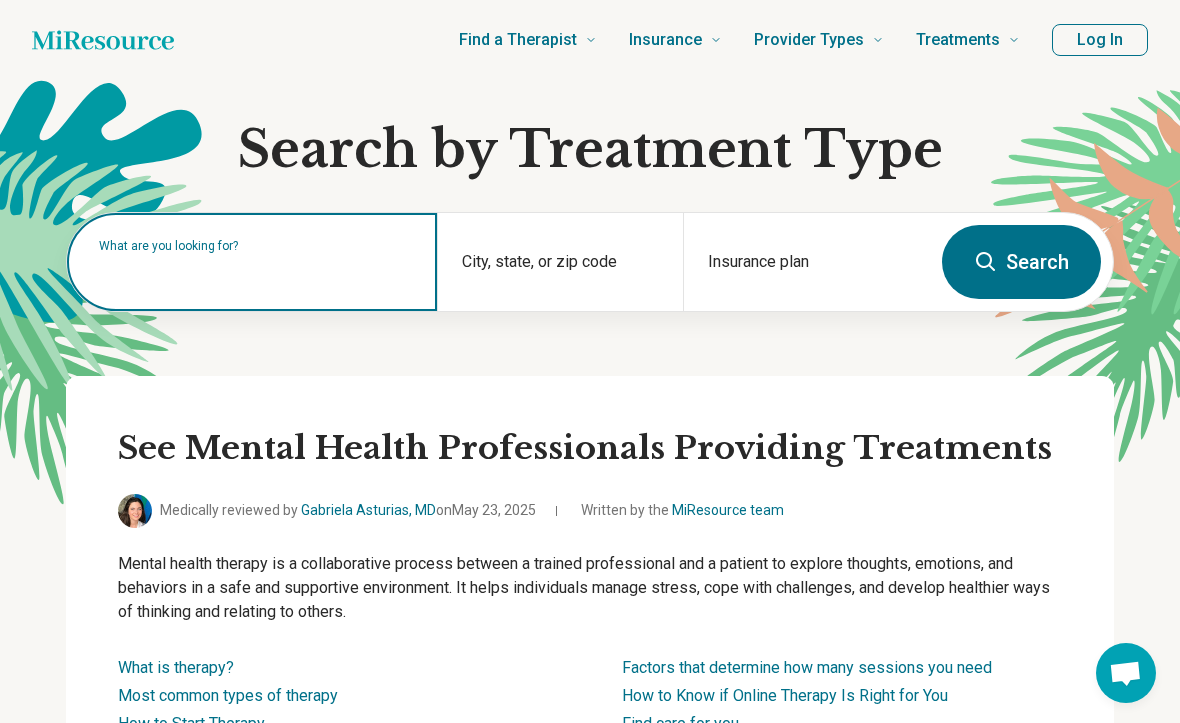 click at bounding box center [256, 272] 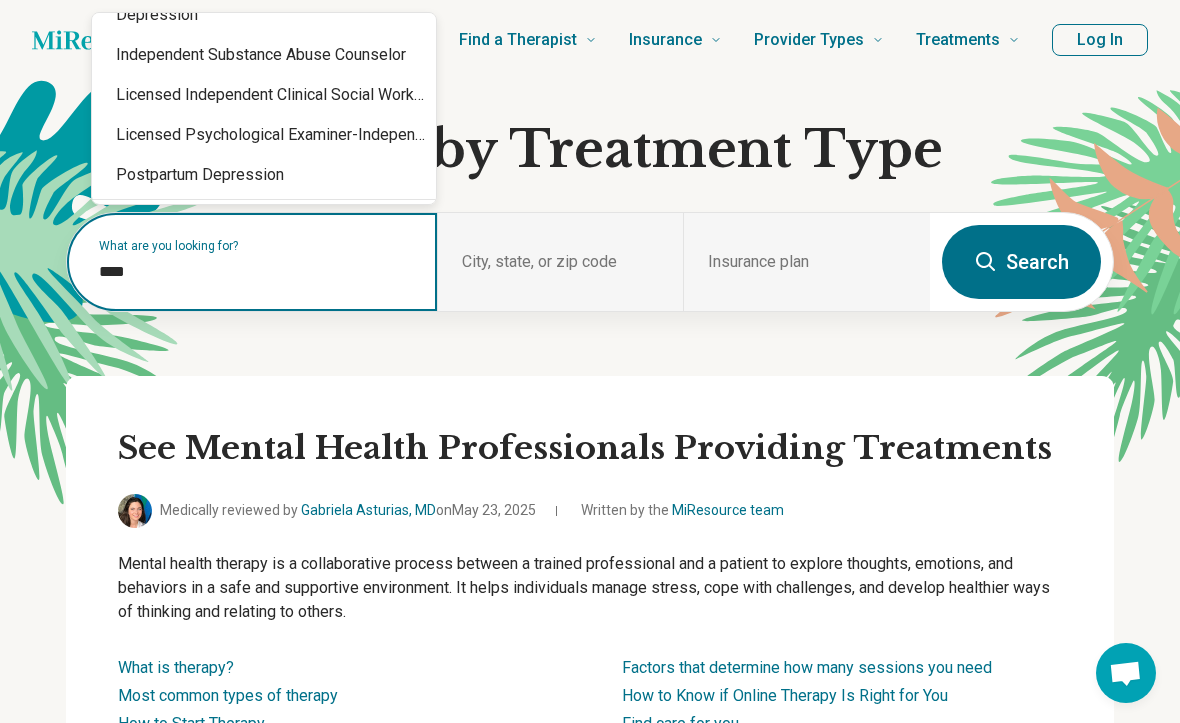 scroll, scrollTop: 0, scrollLeft: 0, axis: both 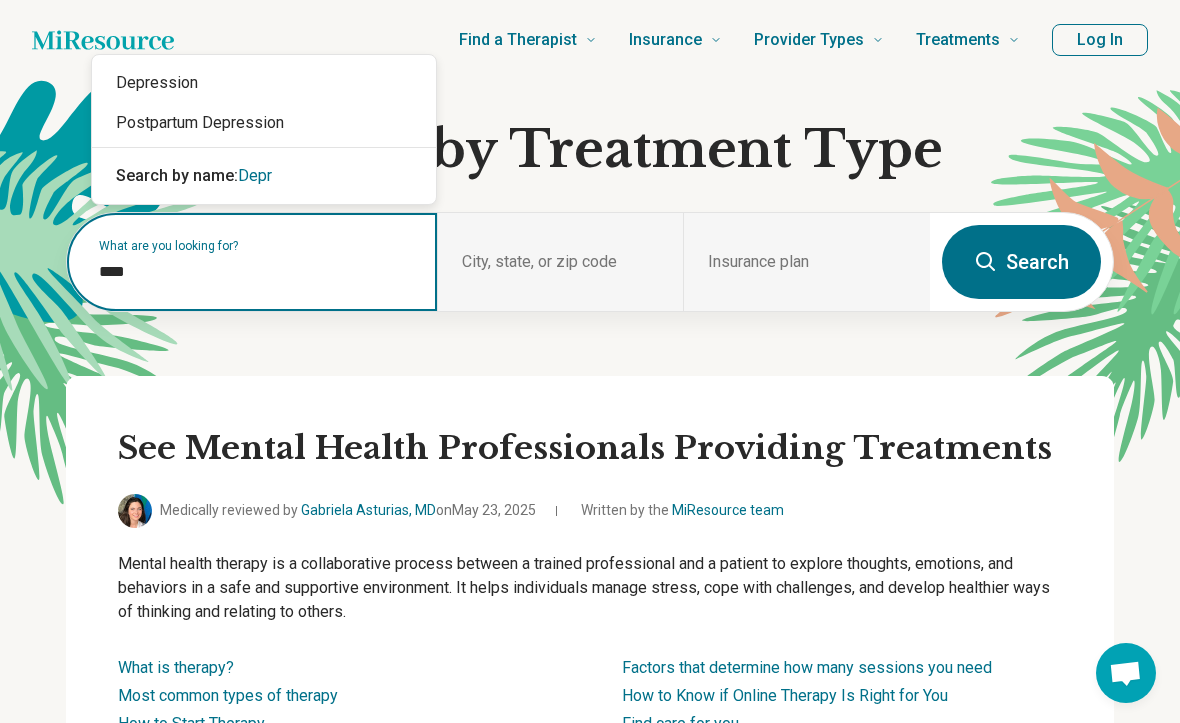 type on "*****" 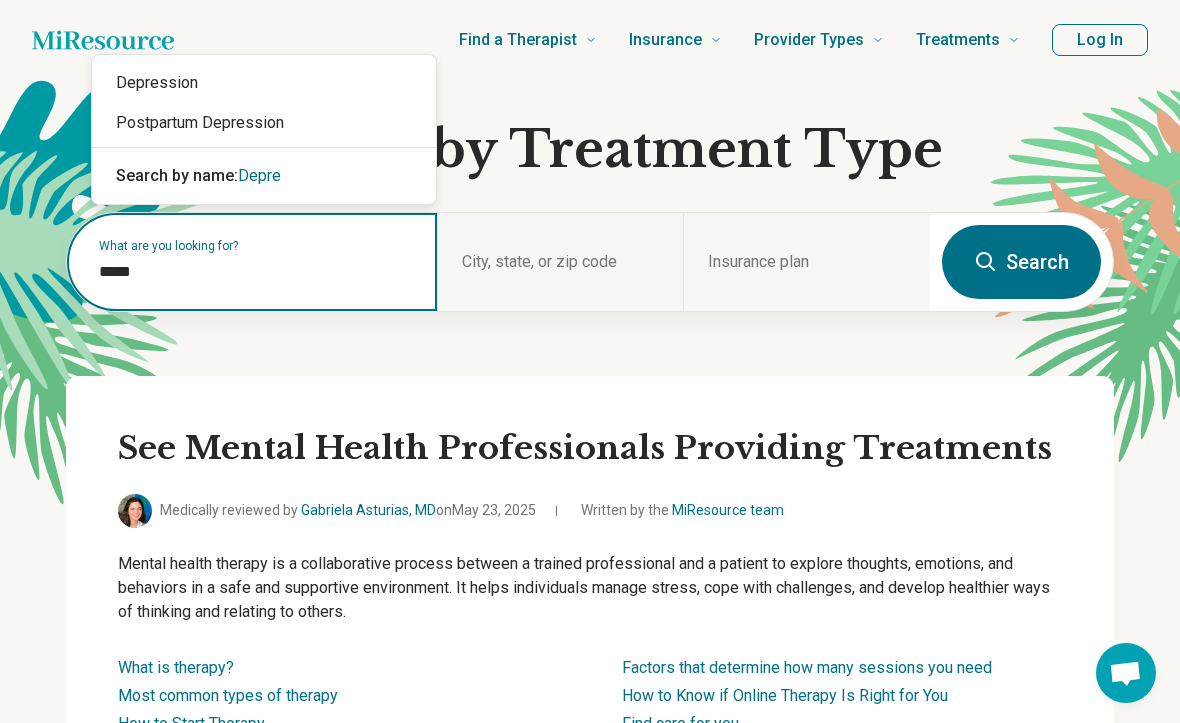type 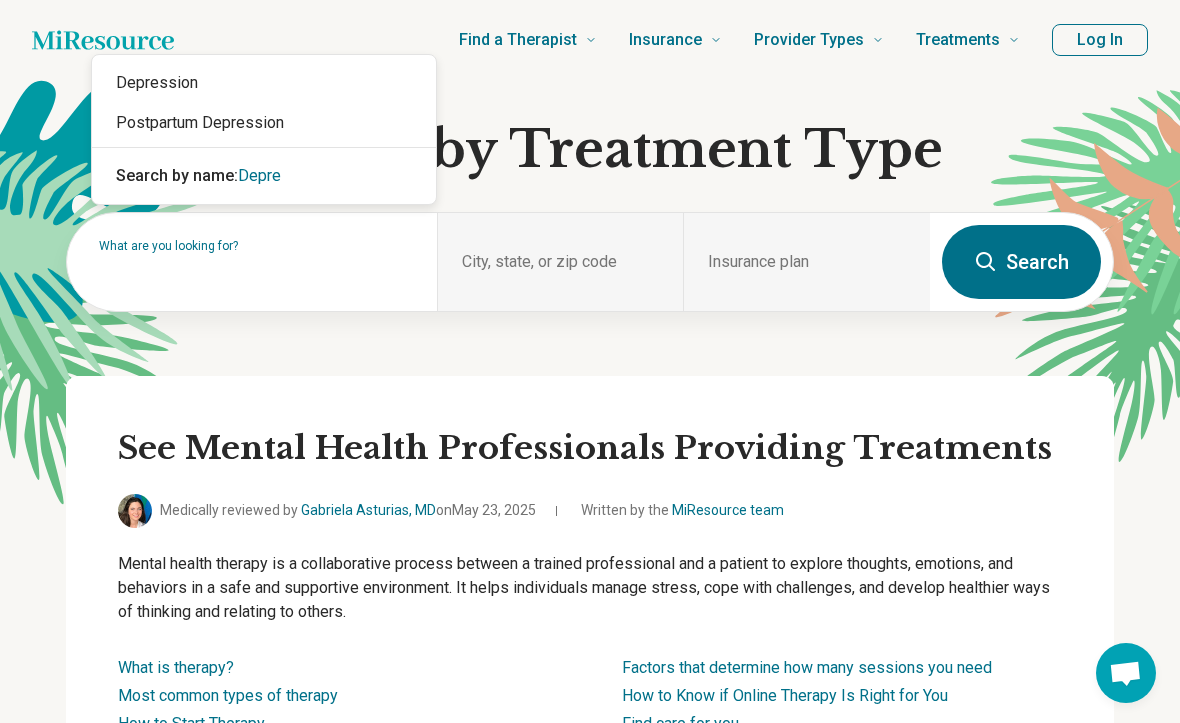 click on "Search by Treatment Type What are you looking for? [CITY], [STATE], or [ZIP CODE] Insurance plan Search See Mental Health Professionals Providing Treatments Medically reviewed by [FIRST] [LAST], [TITLE] on [DATE] Written by the MiResource team Mental health therapy is a collaborative process between a trained professional
and a patient to explore thoughts, emotions, and behaviors in a safe and supportive environment. It helps individuals
manage stress, cope with challenges, and develop healthier ways of thinking and relating to others. What is therapy? Most common types of therapy How to Start Therapy Factors that determine how many sessions you need How to Know if Online Therapy Is Right for You Find care for you What is therapy?
Most common types of therapy 1. Cognitive Behavioral Therapy (CBT):
2. Psychodynamic Therapy:
3. Humanistic Therapy (e.g., Person-Centered Therapy):
4. Dialectical Behavior Therapy (DBT):
5. Interpersonal Therapy (IPT):
6. Mindfulness-Based Therapy:" at bounding box center (590, 2866) 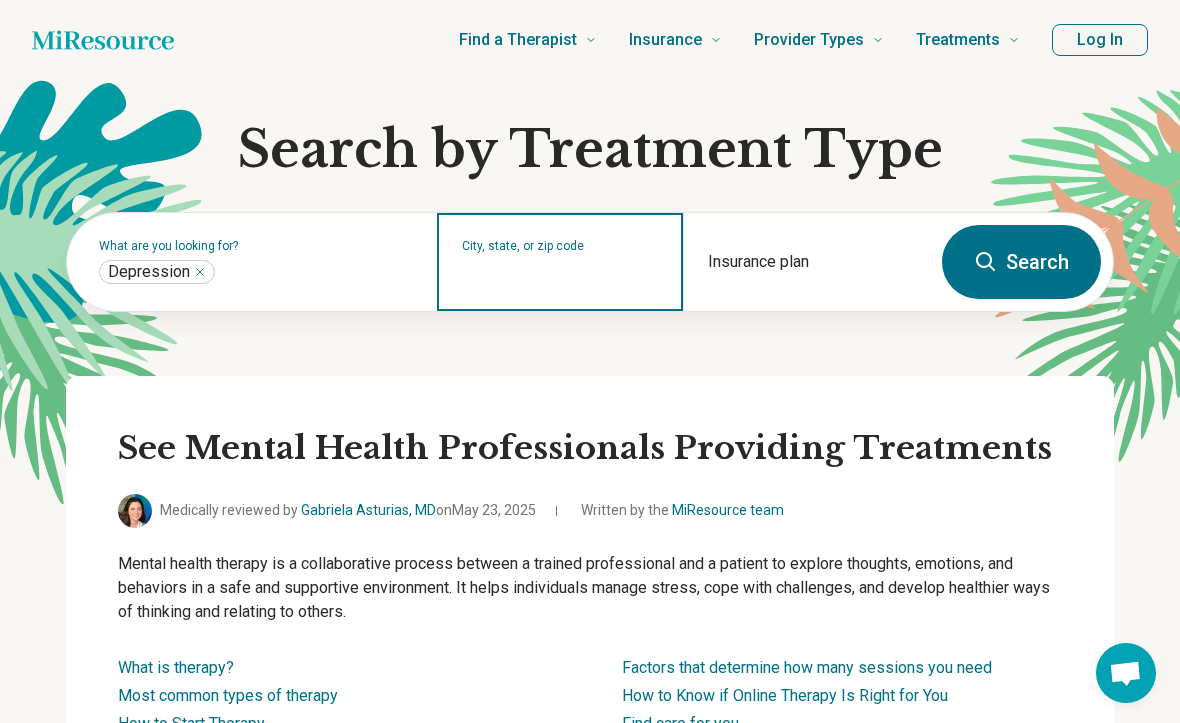 click on "City, state, or zip code" at bounding box center (561, 275) 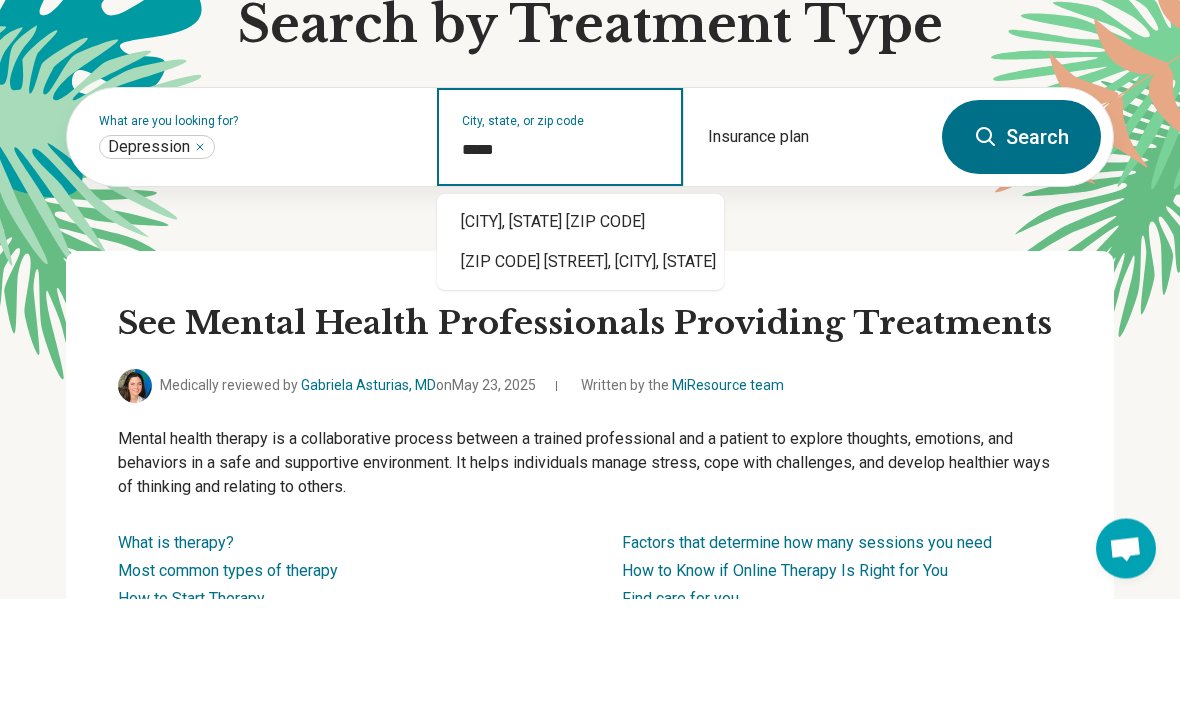 type on "*****" 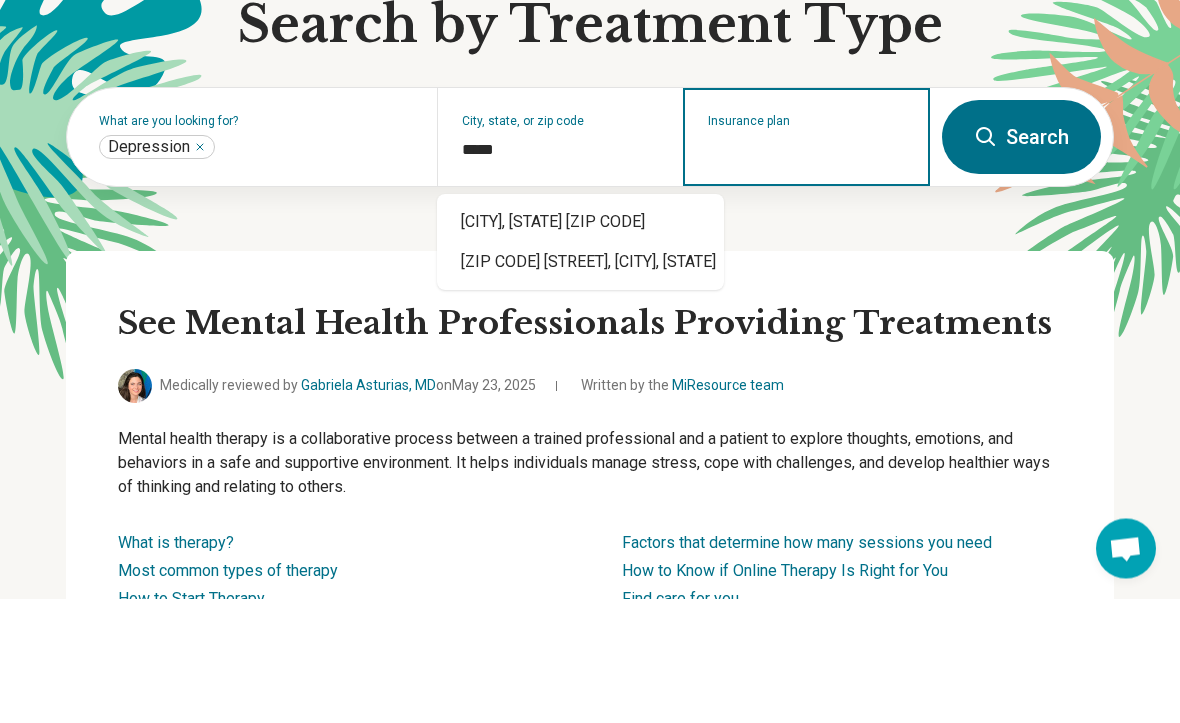 click on "Insurance plan" at bounding box center (807, 275) 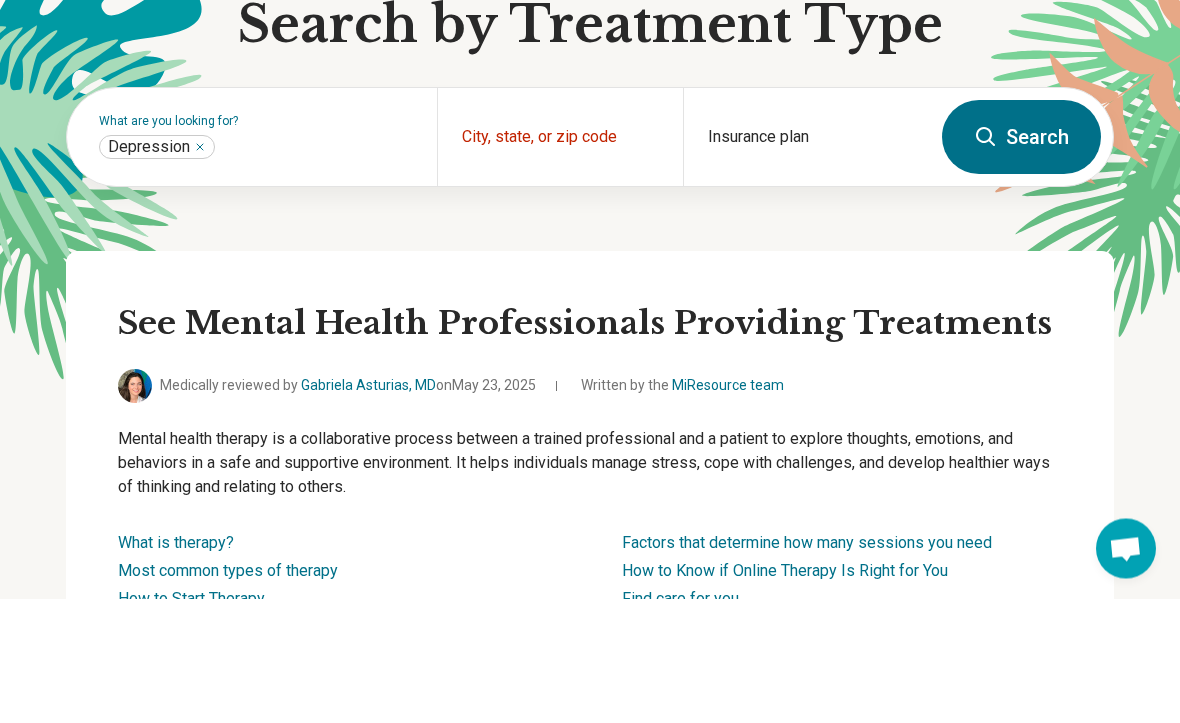 click on "Search" at bounding box center (1021, 262) 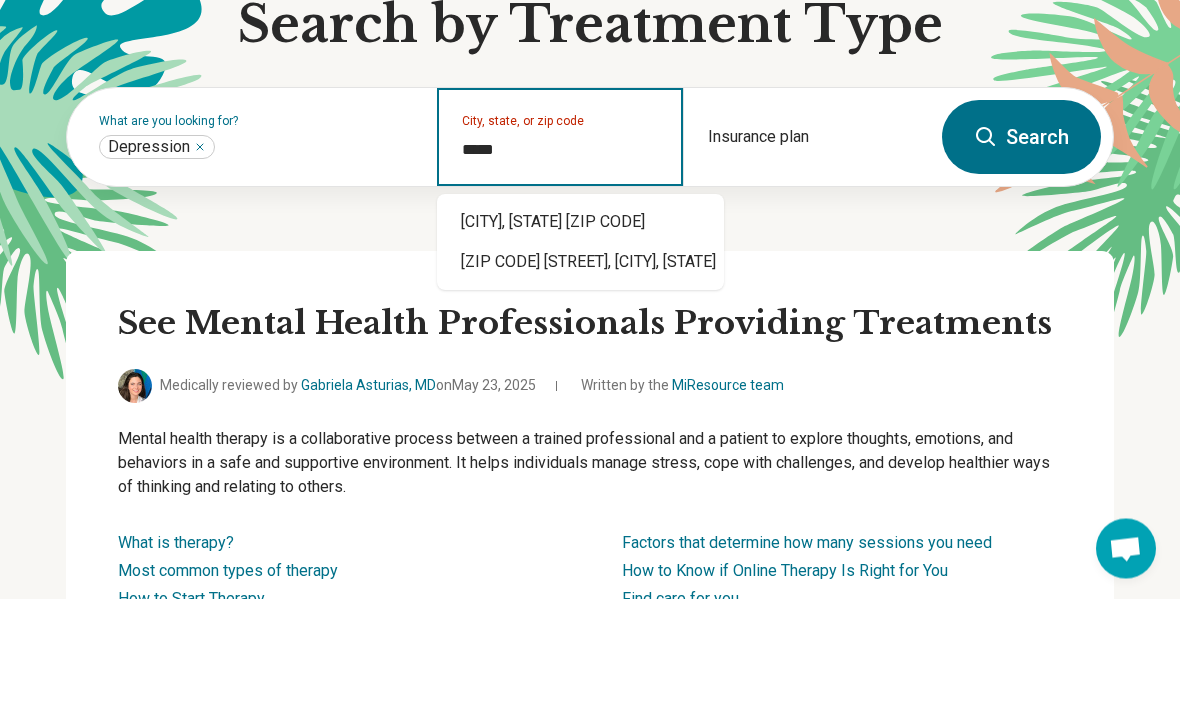 type on "**********" 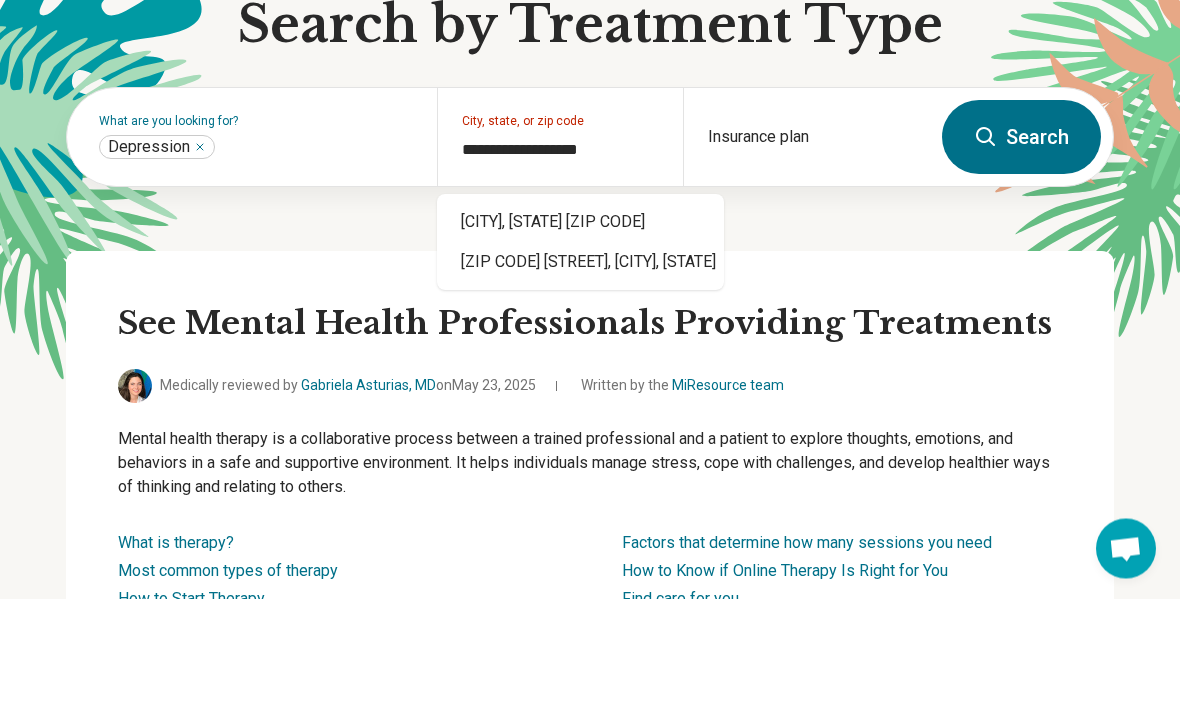 click on "**********" at bounding box center (590, 294) 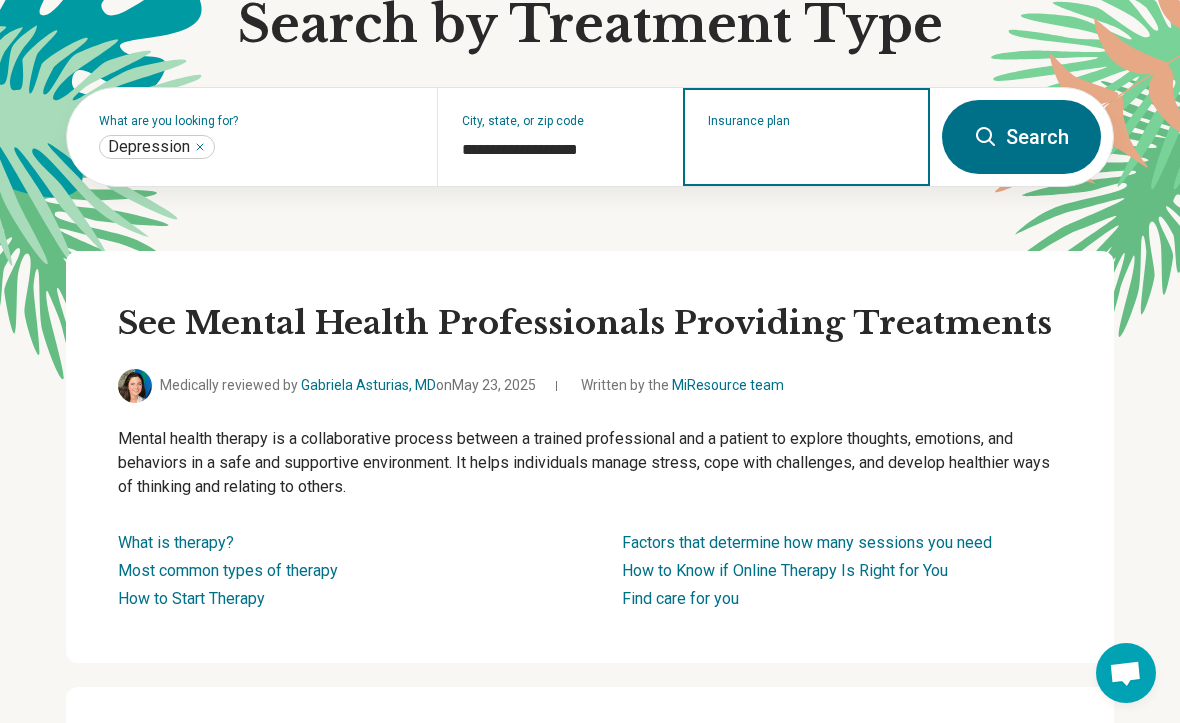 click on "Insurance plan" at bounding box center (807, 150) 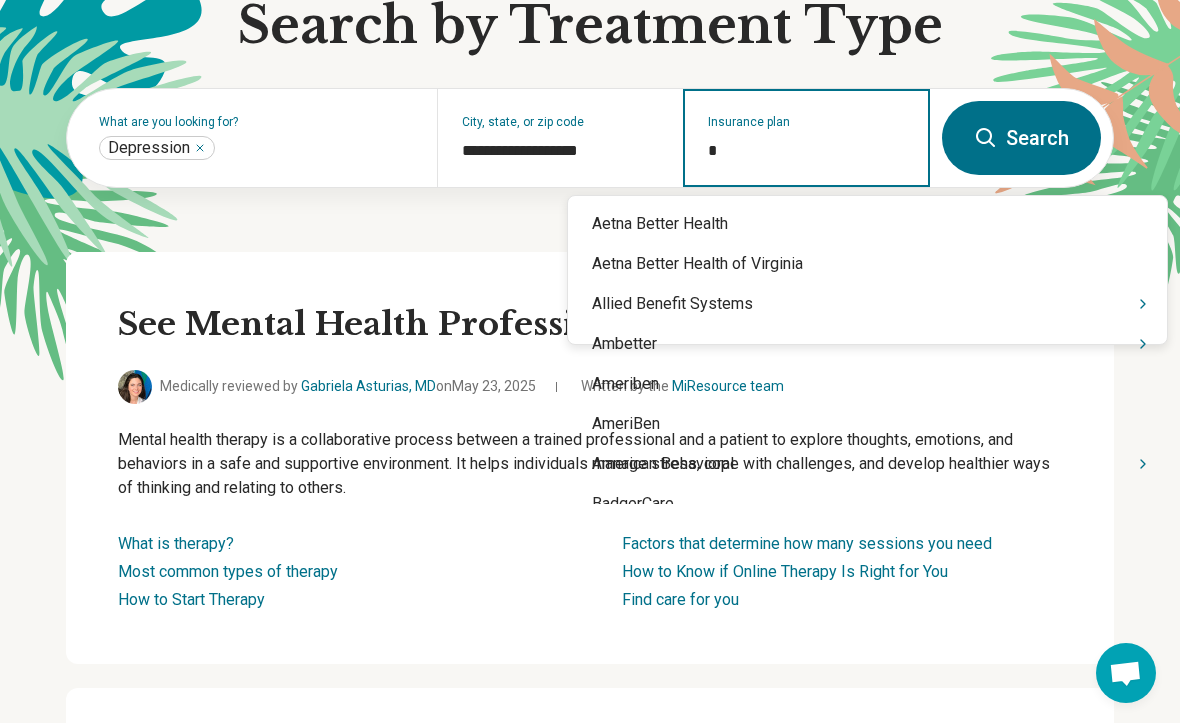 type on "**" 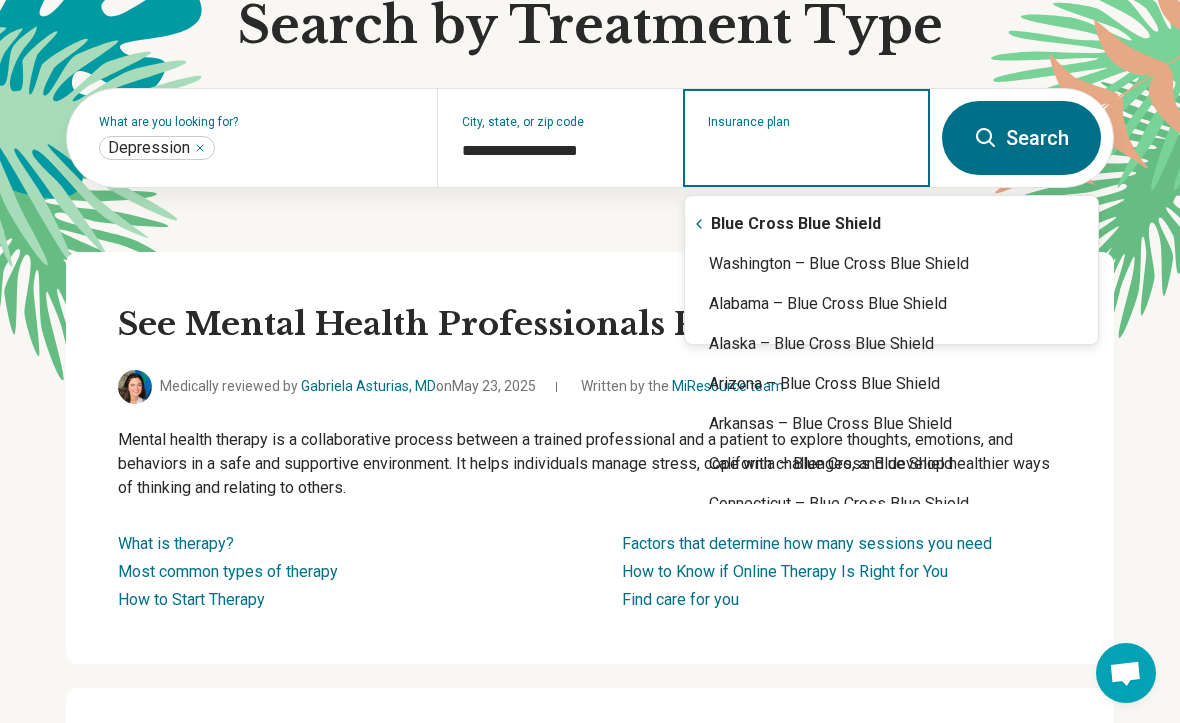 type on "**********" 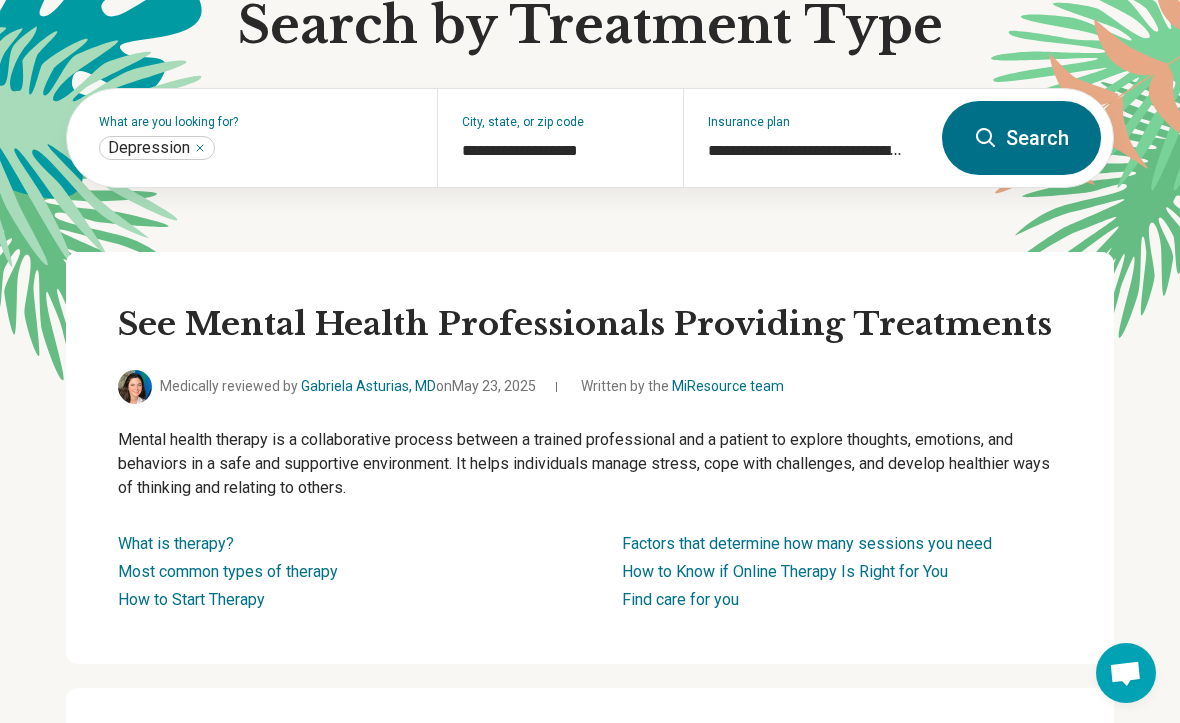click on "See Mental Health Professionals Providing Treatments Medically reviewed by   [FIRST] [LAST], [TITLE]  on  [DATE] Written by the   MiResource team Mental health therapy is a collaborative process between a trained professional
and a patient to explore thoughts, emotions, and behaviors in a safe and supportive environment. It helps individuals
manage stress, cope with challenges, and develop healthier ways of thinking and relating to others. What is therapy? Most common types of therapy How to Start Therapy Factors that determine how many sessions you need How to Know if Online Therapy Is Right for You Find care for you" at bounding box center (590, 458) 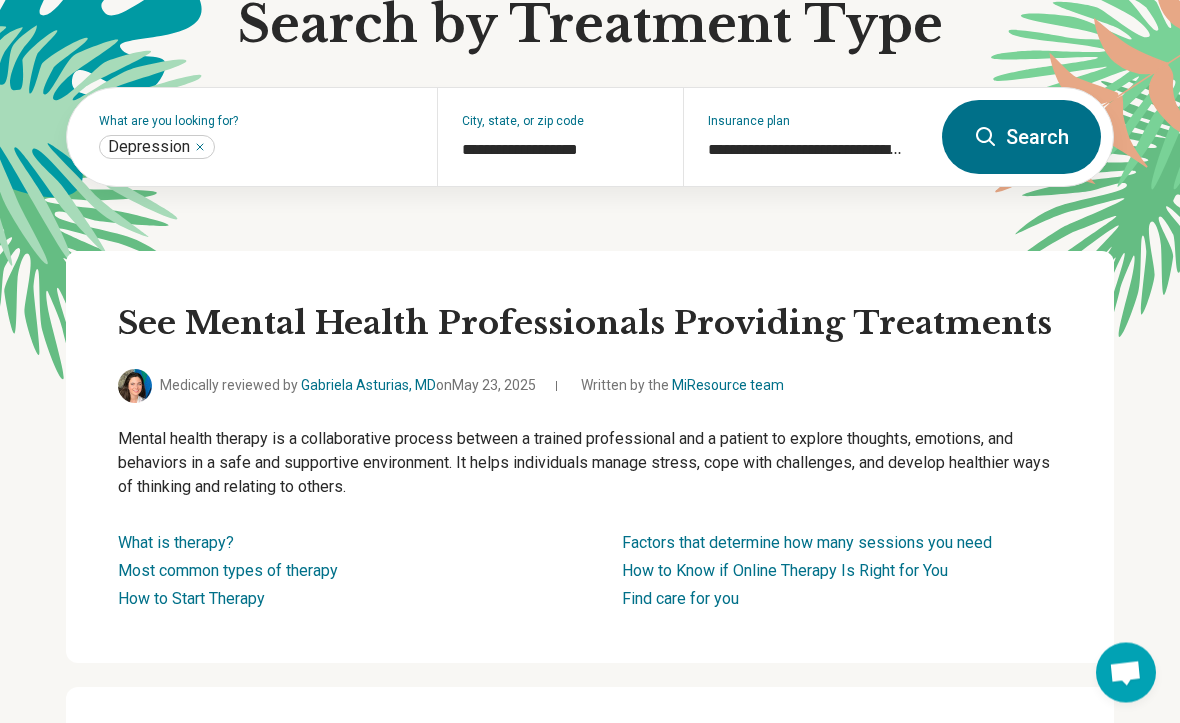 scroll, scrollTop: 125, scrollLeft: 0, axis: vertical 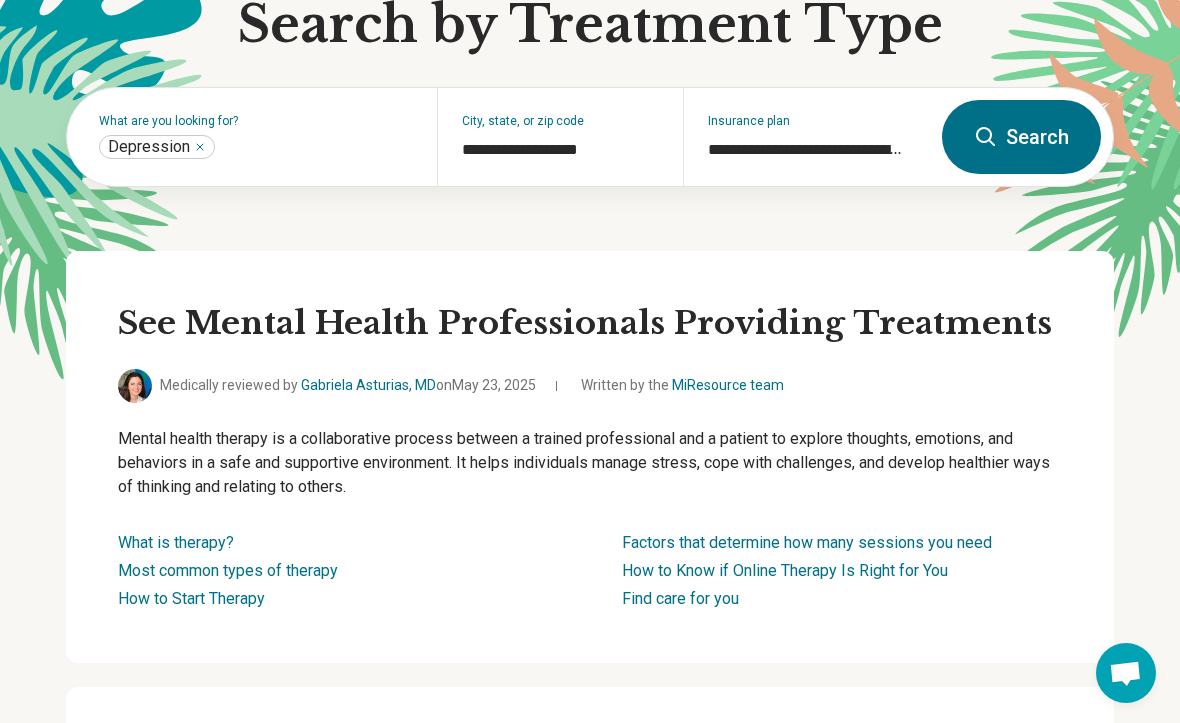 click on "Search" at bounding box center [1021, 137] 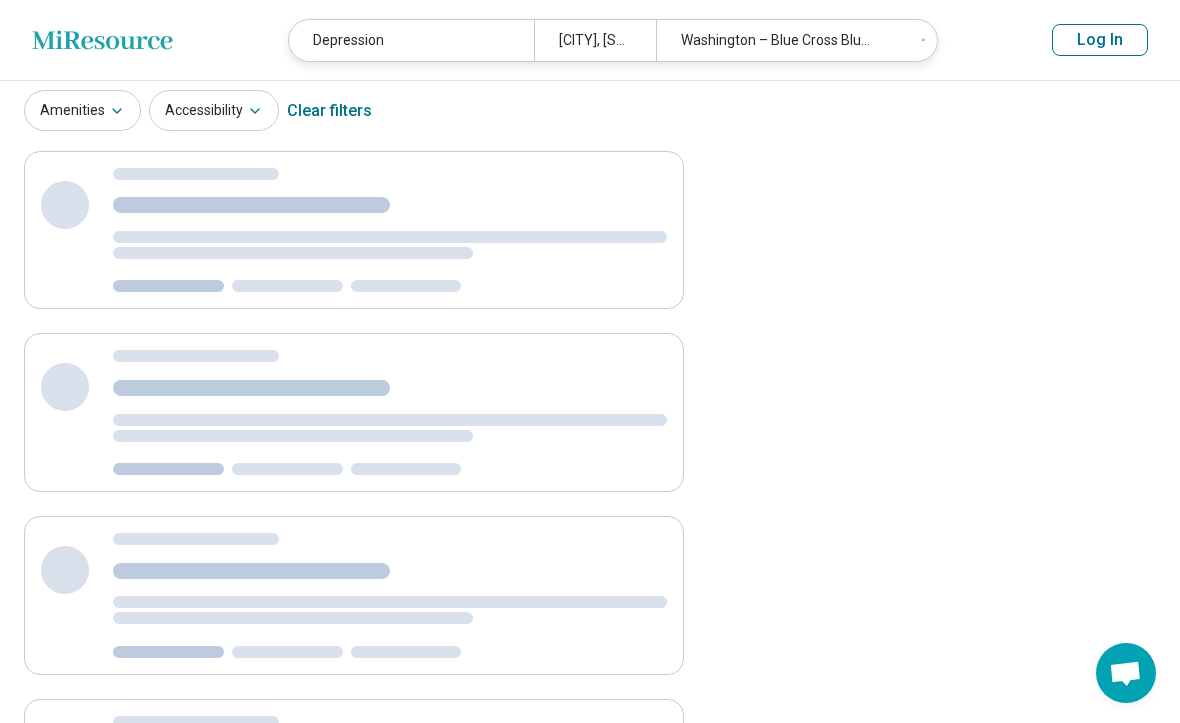 scroll, scrollTop: 0, scrollLeft: 0, axis: both 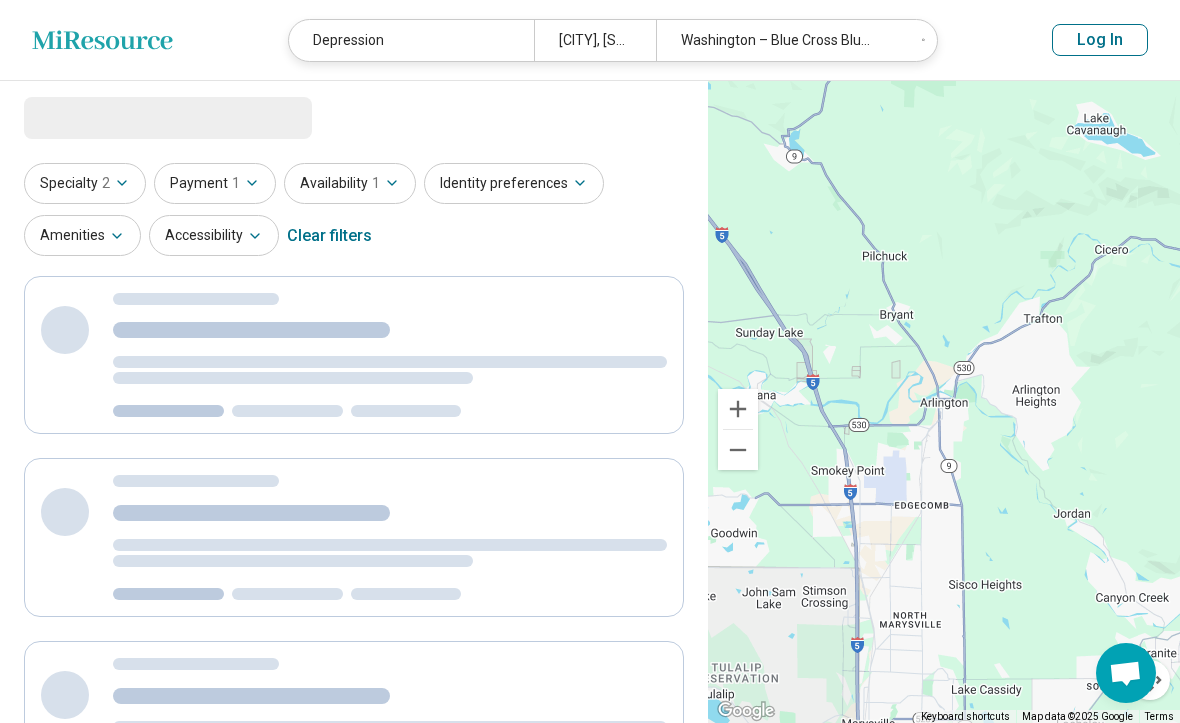 select on "***" 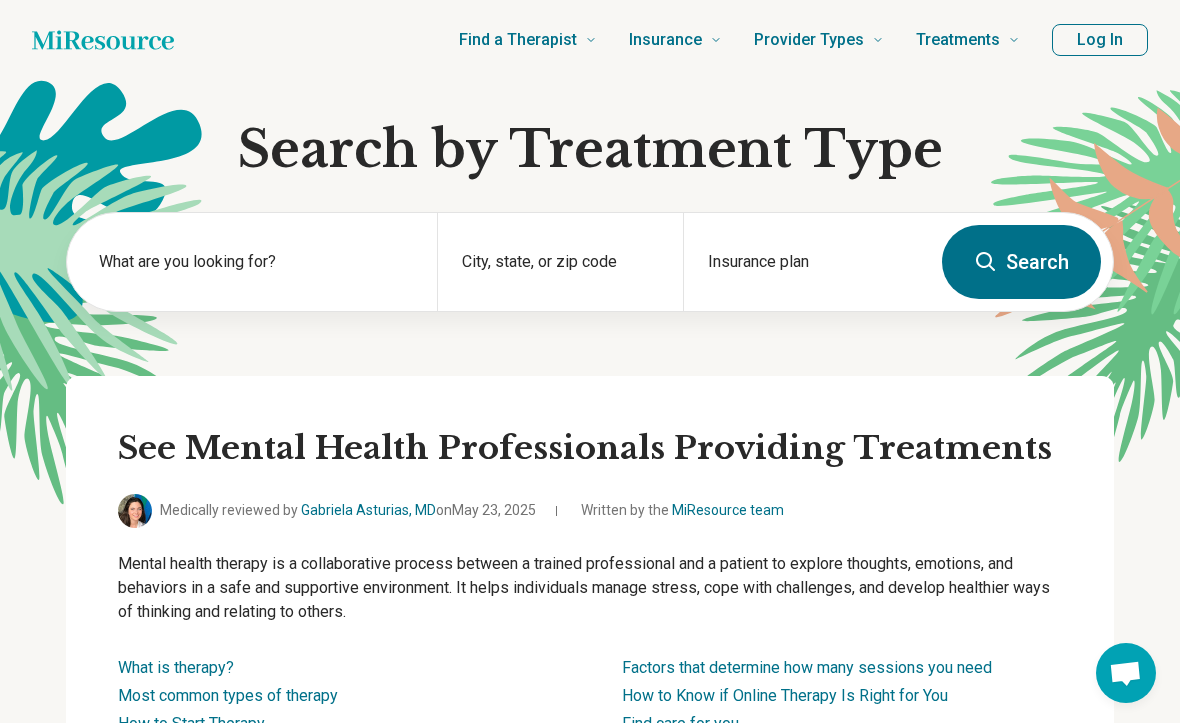scroll, scrollTop: 125, scrollLeft: 0, axis: vertical 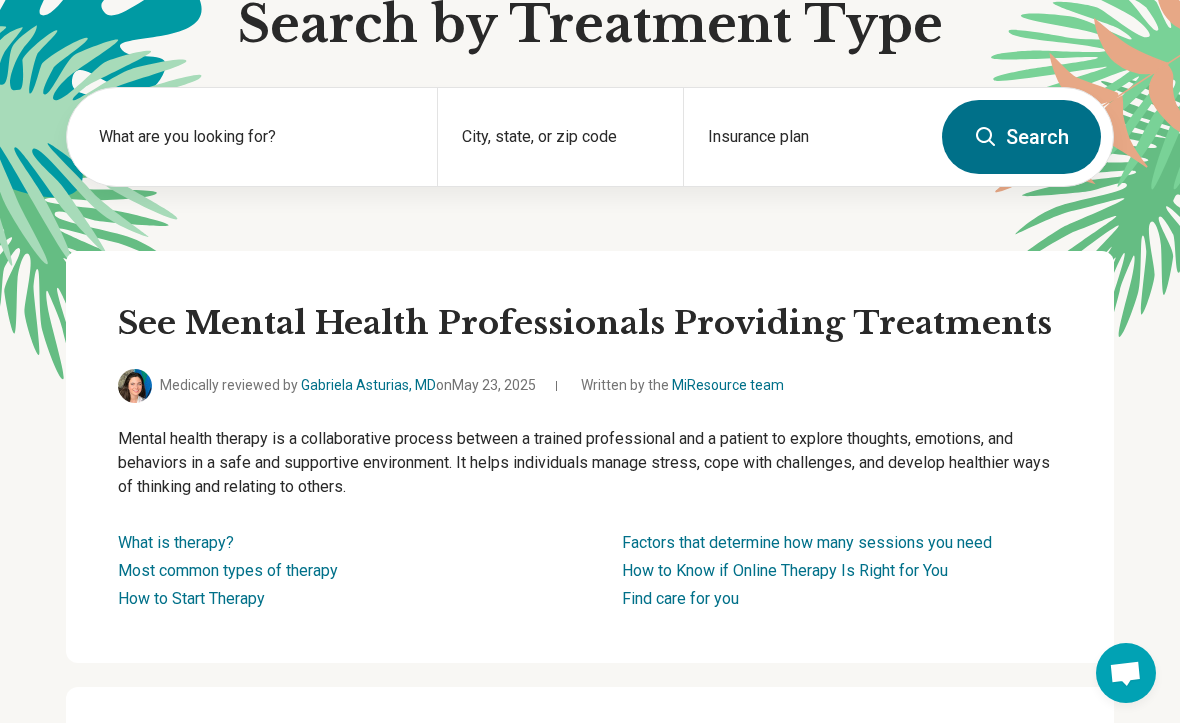 click on "What are you looking for?" at bounding box center (256, 137) 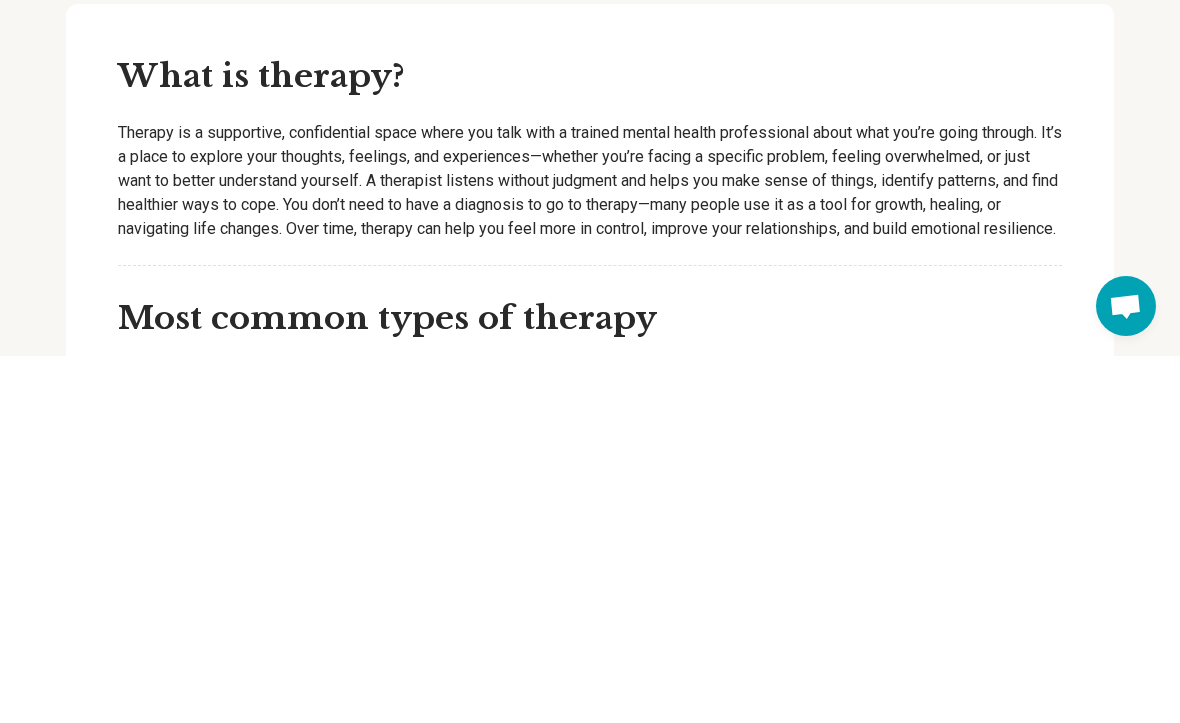 scroll, scrollTop: 445, scrollLeft: 0, axis: vertical 